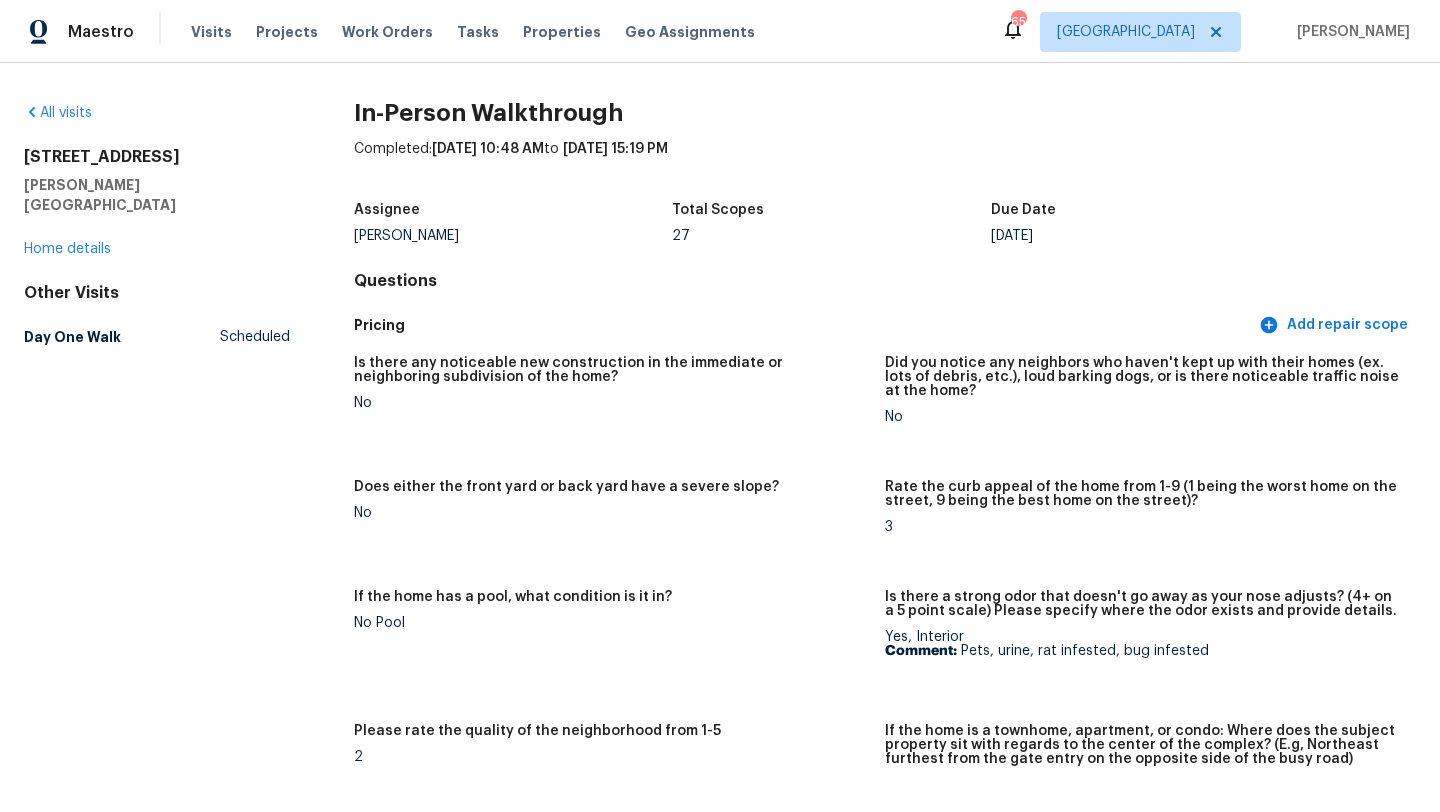 scroll, scrollTop: 0, scrollLeft: 0, axis: both 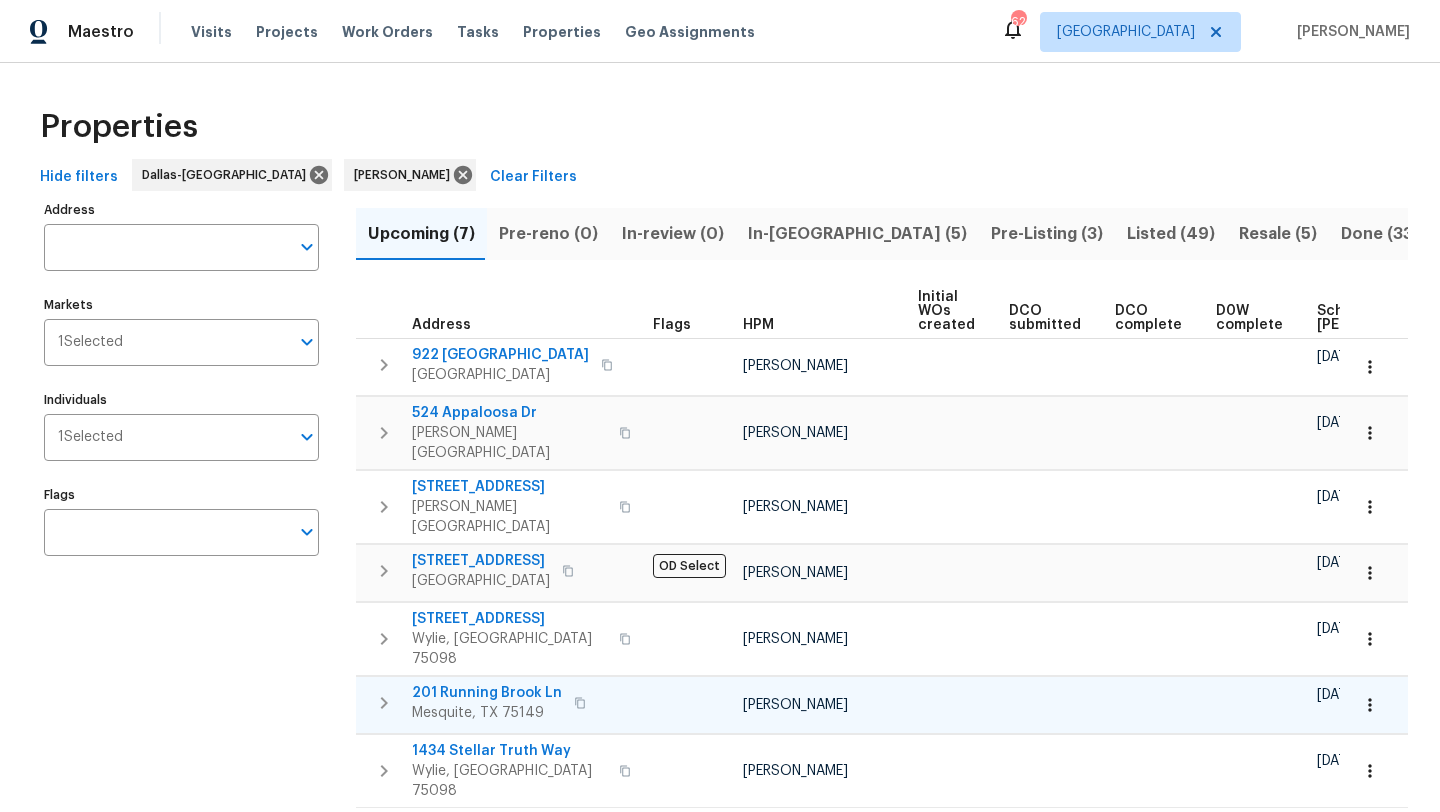 click at bounding box center [1370, 705] 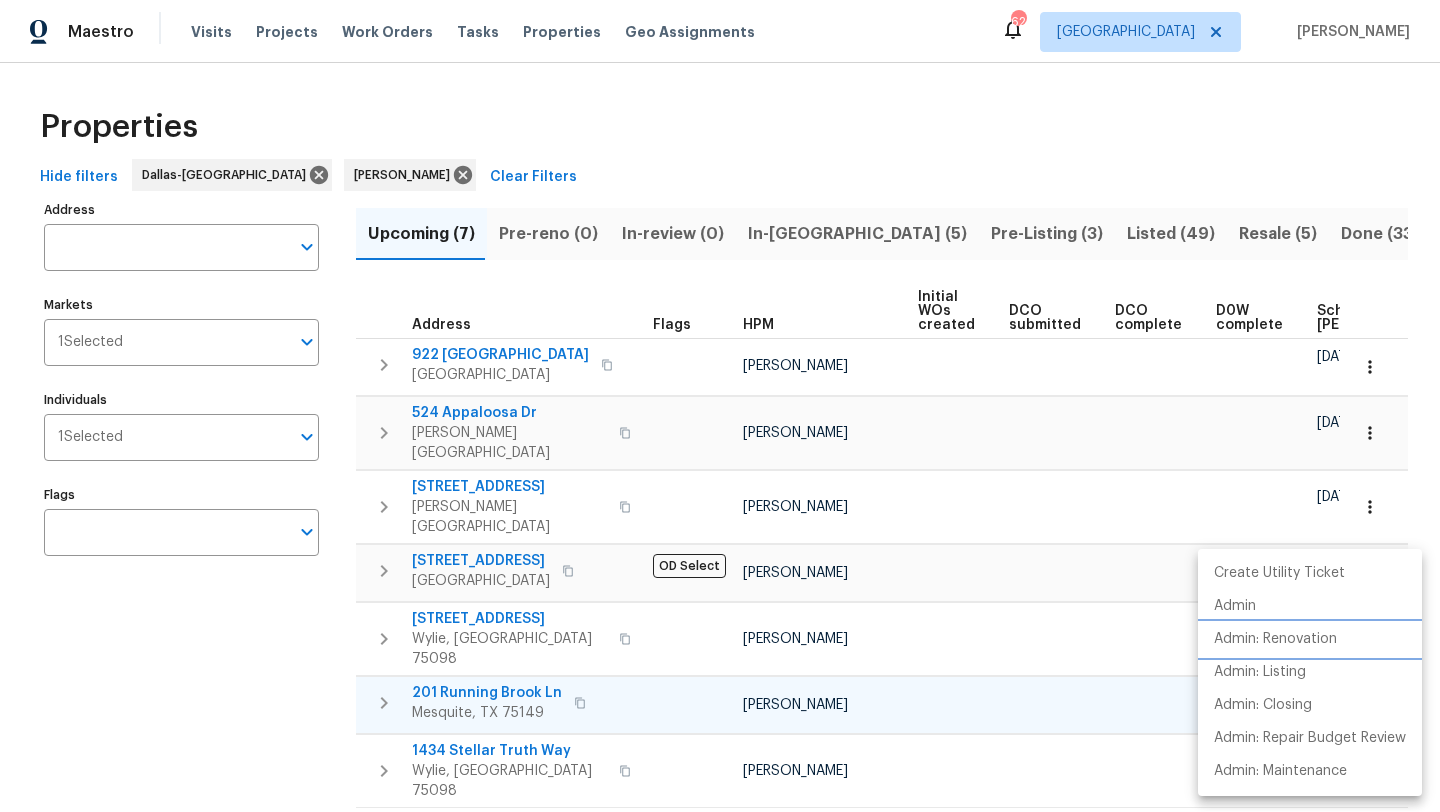 click on "Admin: Renovation" at bounding box center (1310, 639) 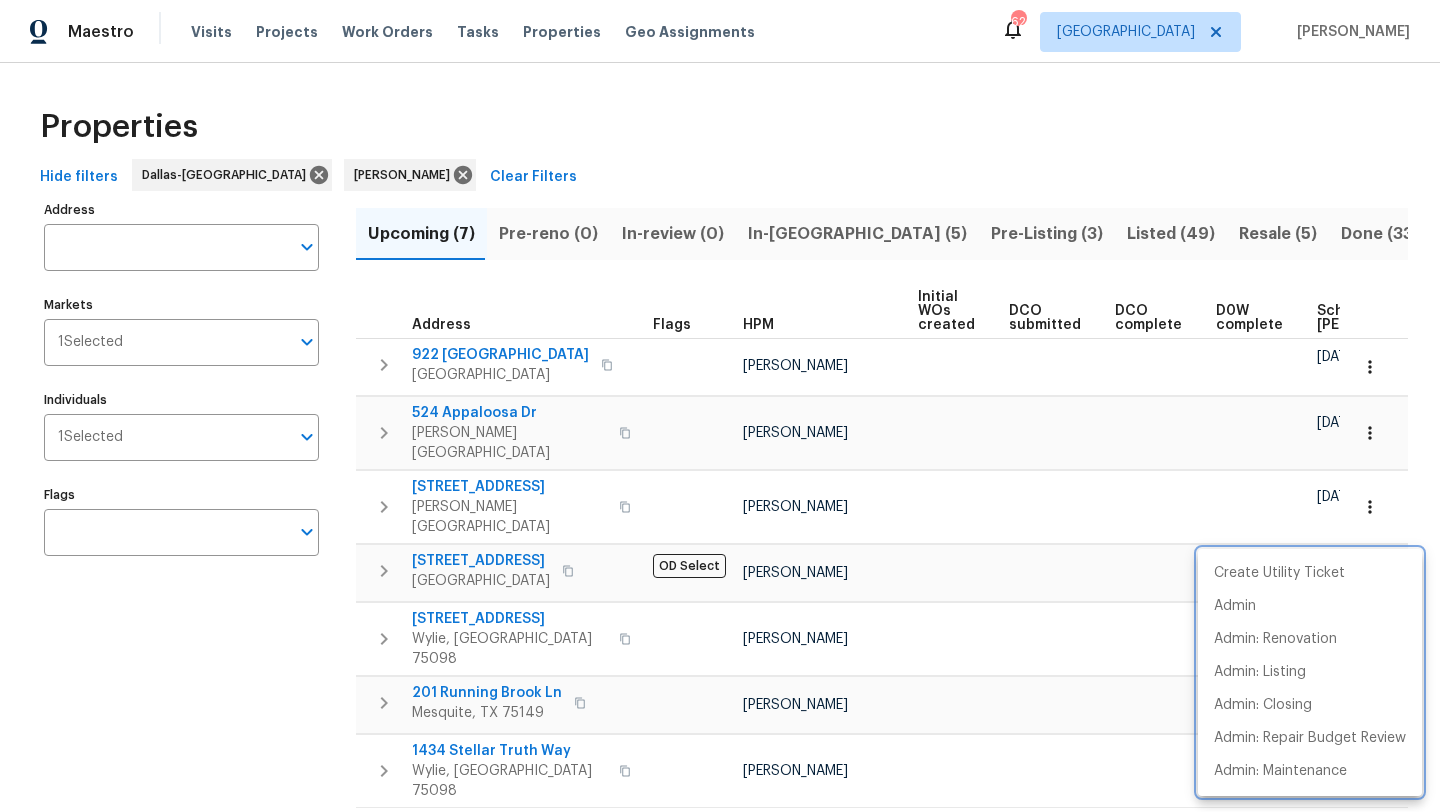 click at bounding box center [720, 406] 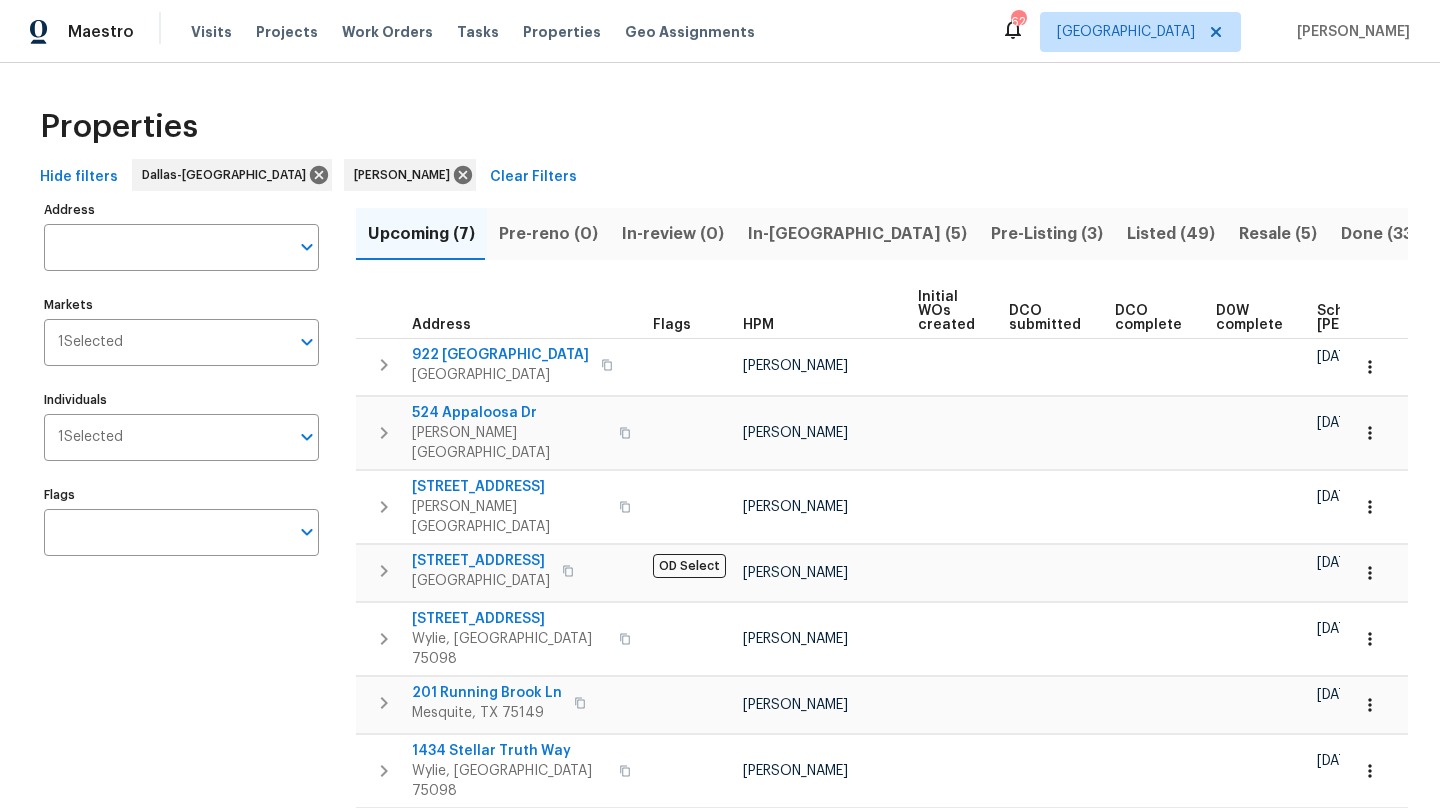 click on "In-reno (5)" at bounding box center [857, 234] 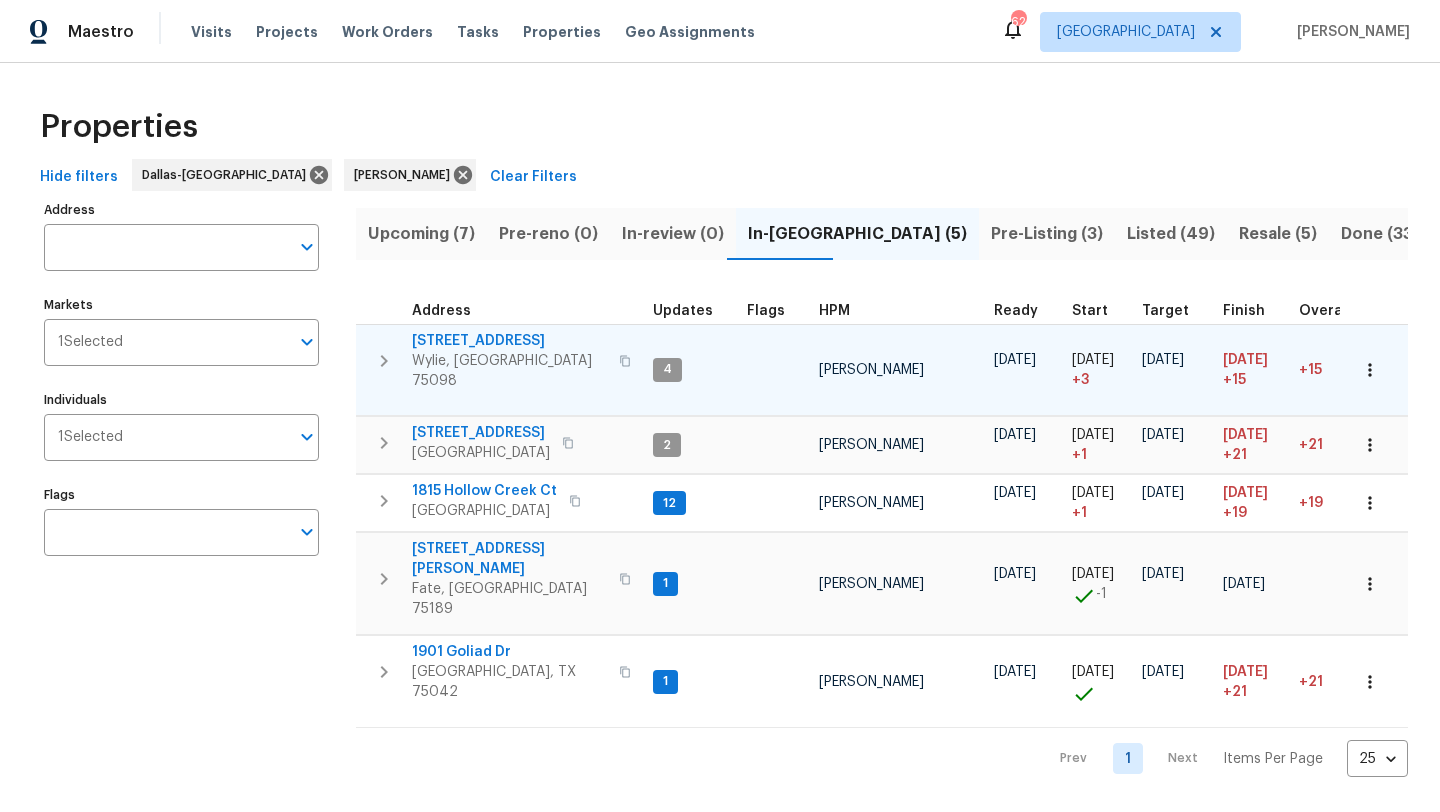 type 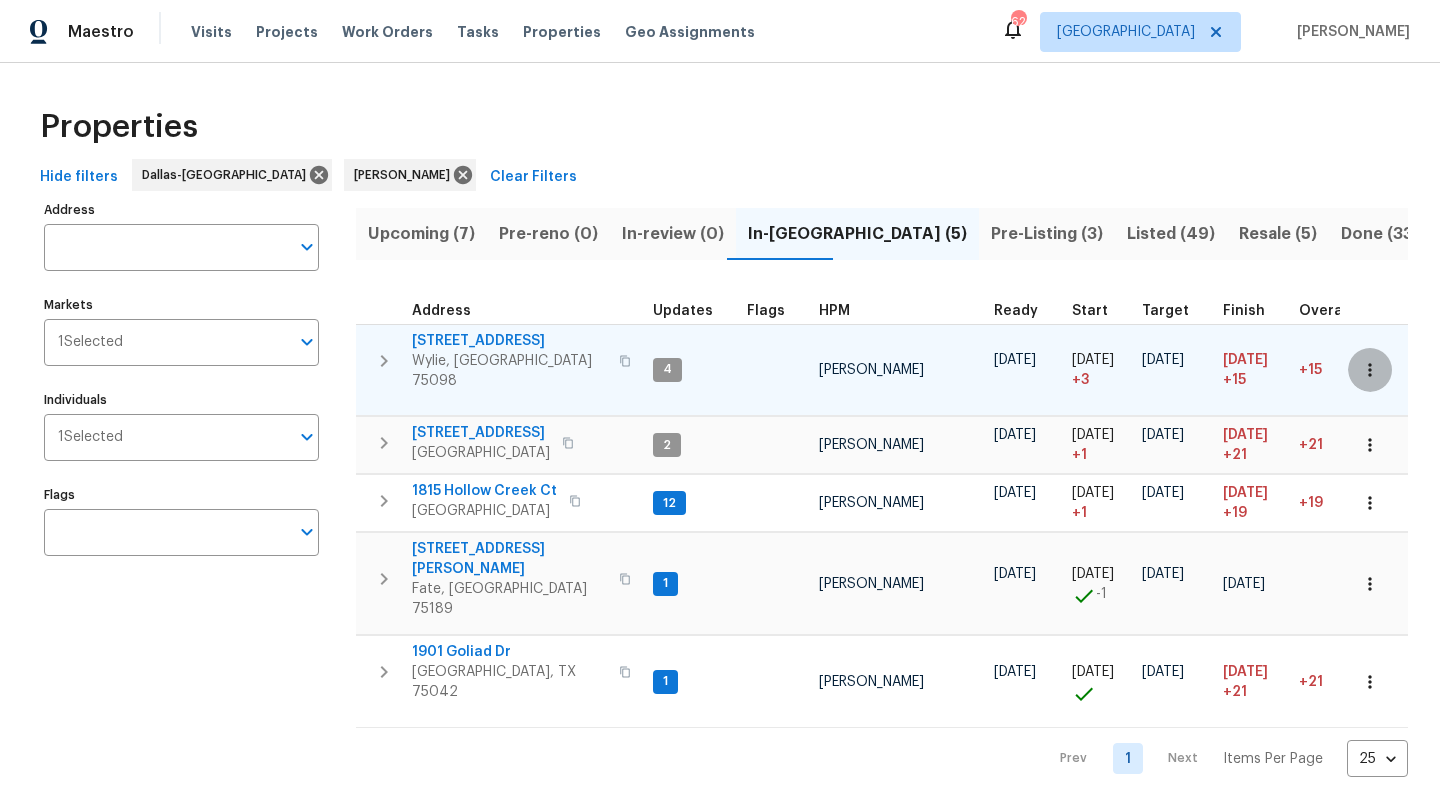 click 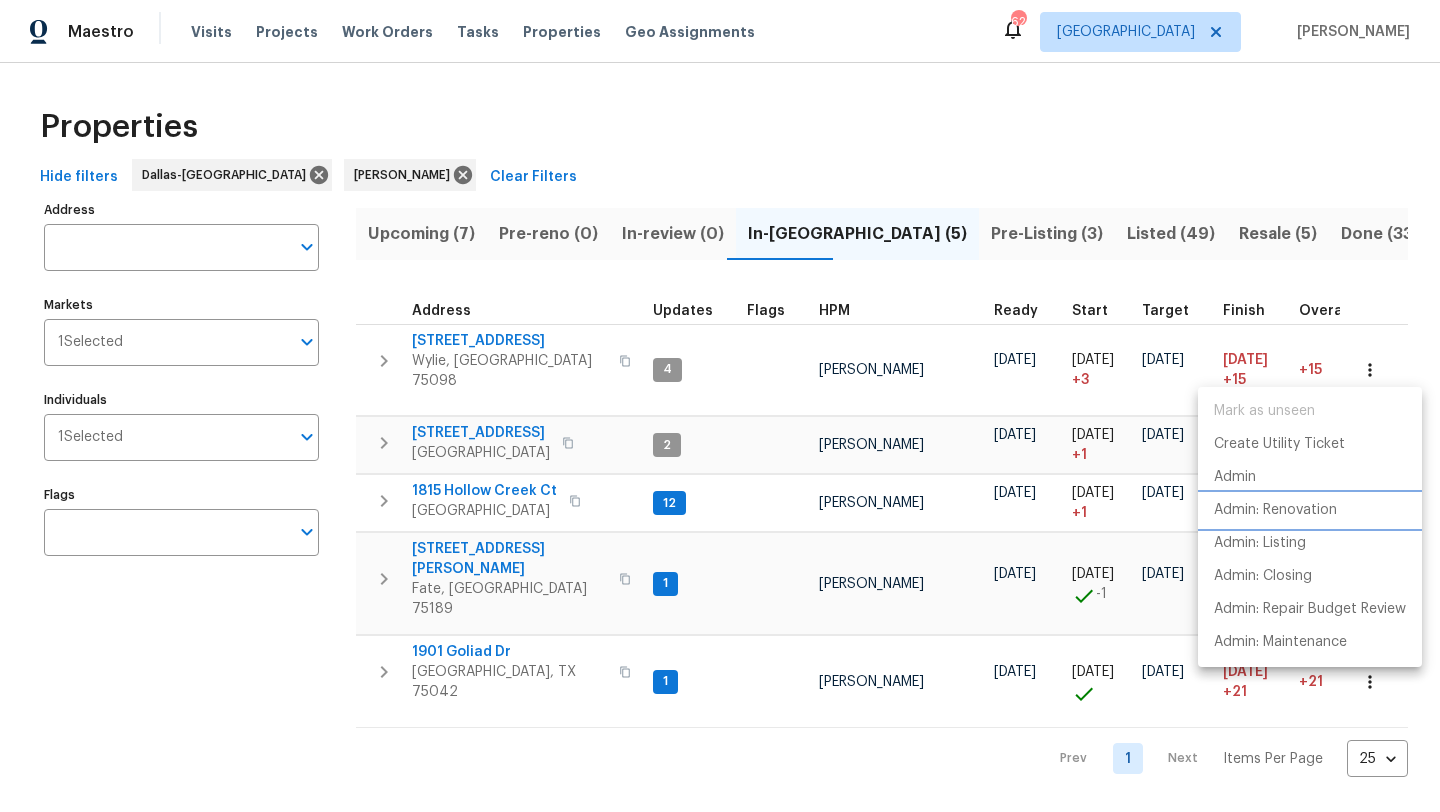 click on "Admin: Renovation" at bounding box center [1275, 510] 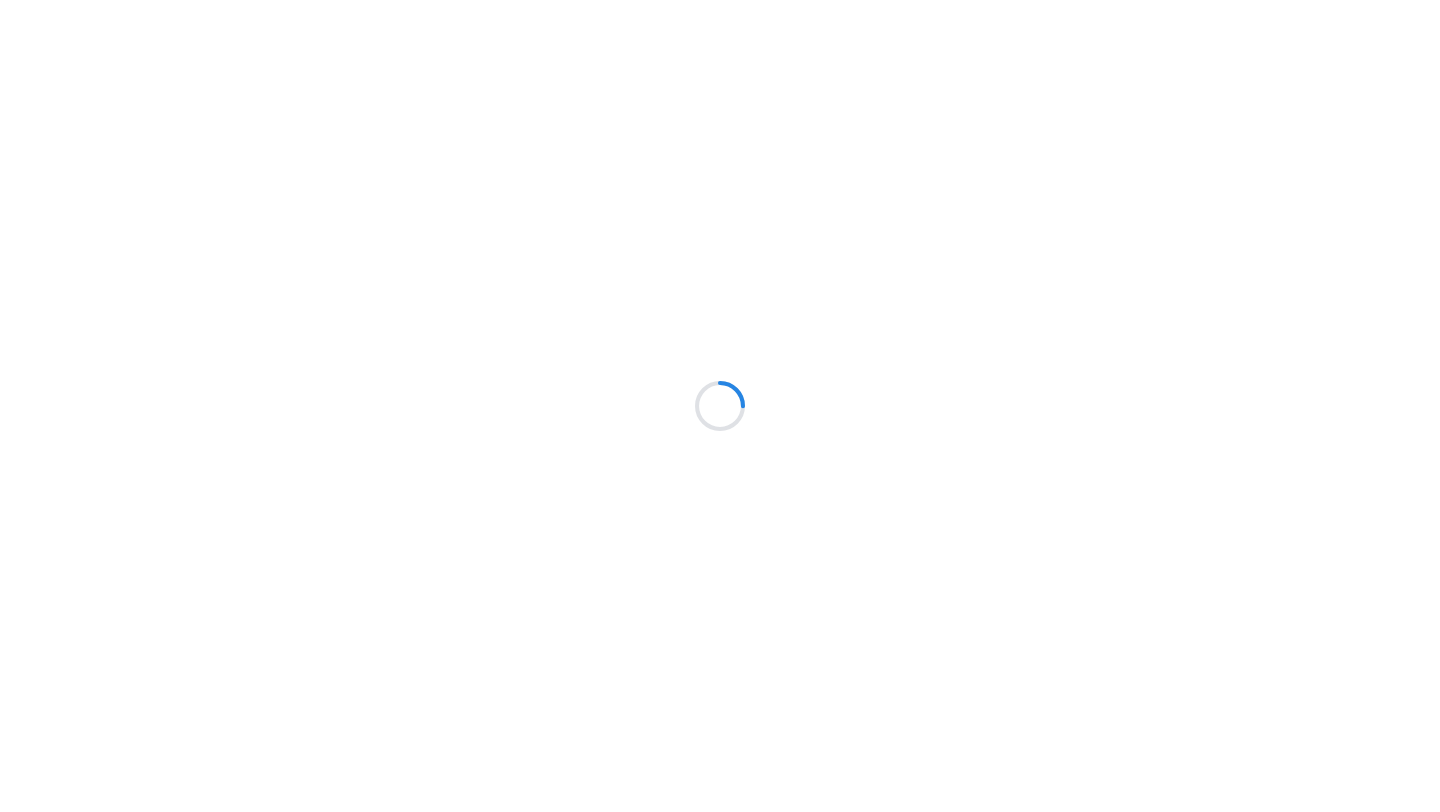 scroll, scrollTop: 0, scrollLeft: 0, axis: both 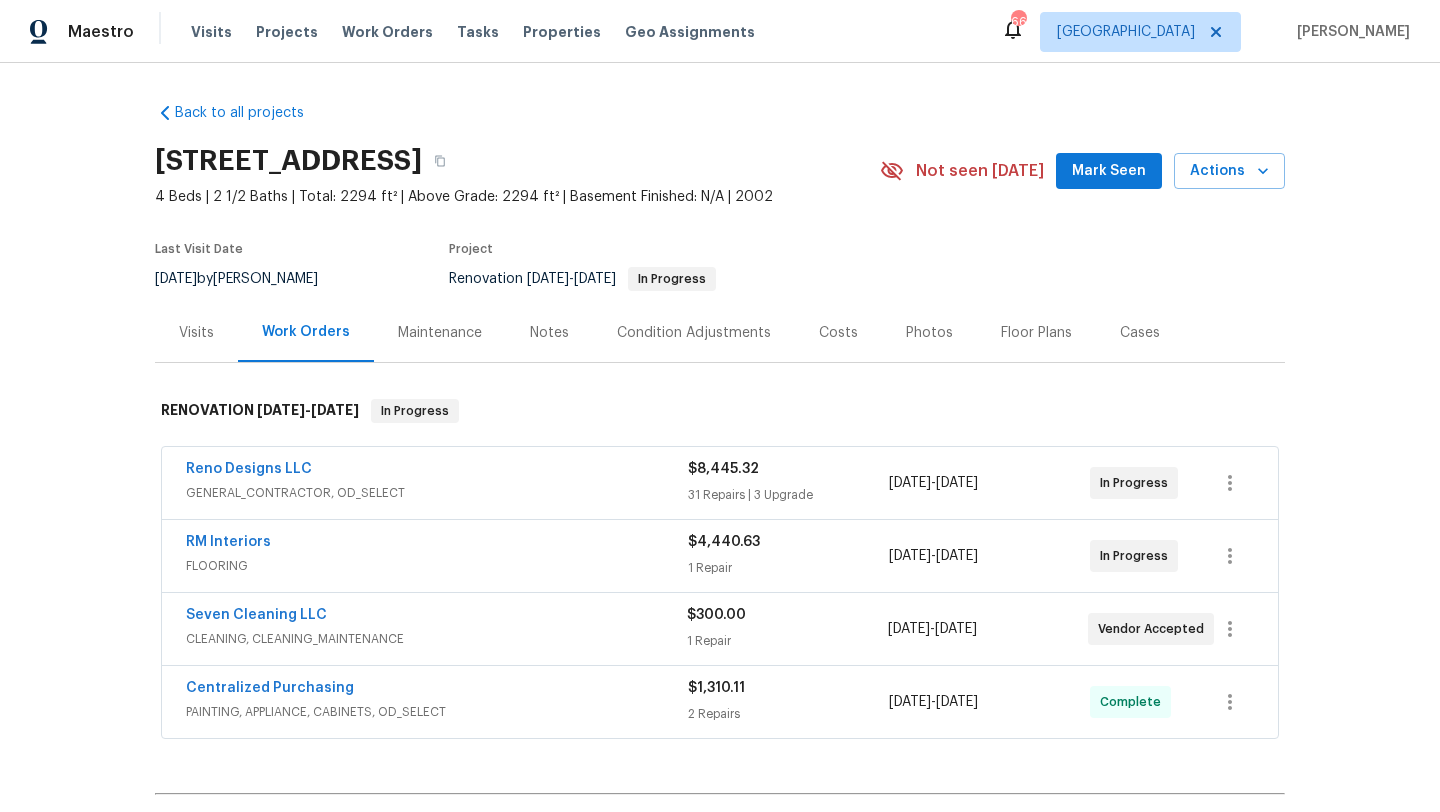 click on "Reno Designs LLC" at bounding box center (437, 471) 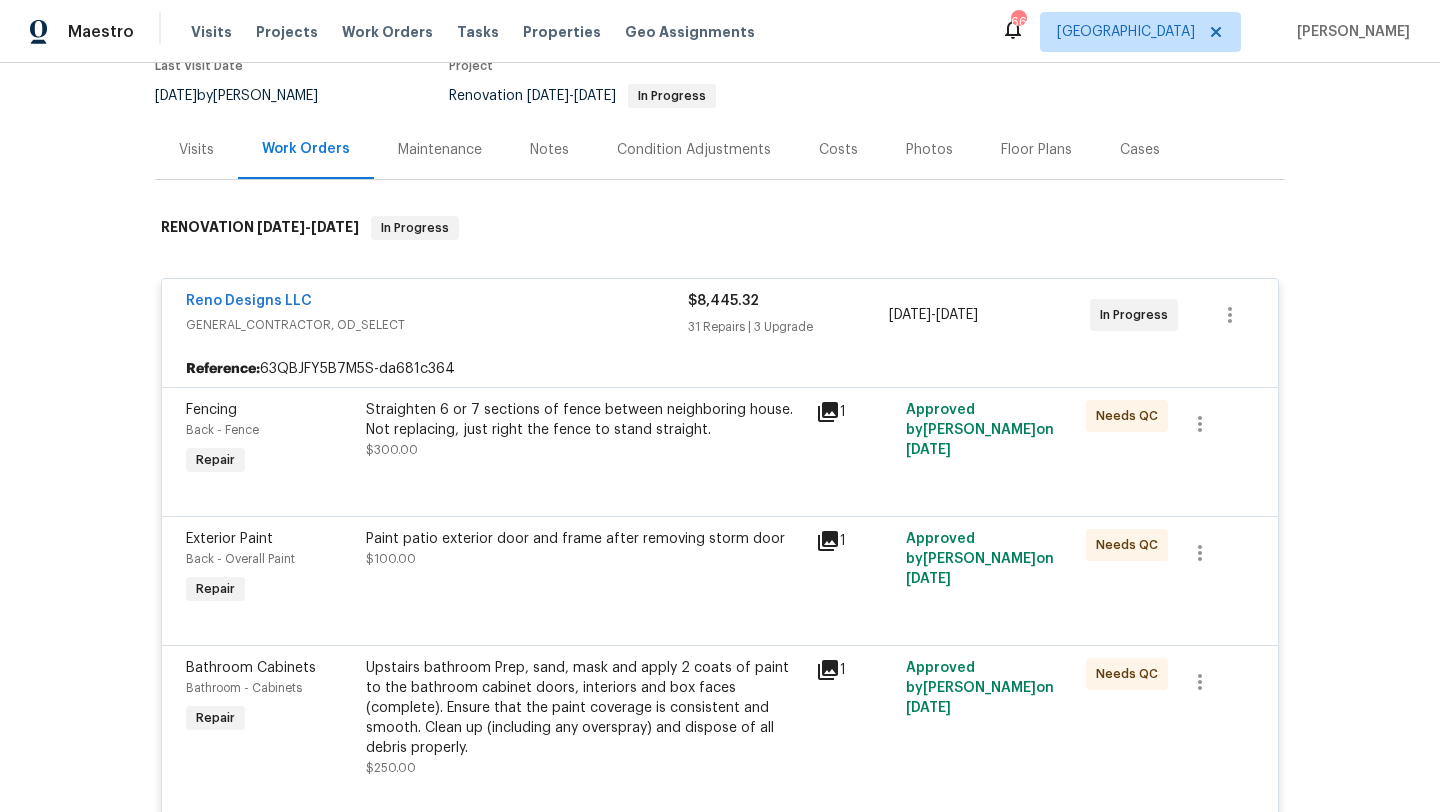 scroll, scrollTop: 0, scrollLeft: 0, axis: both 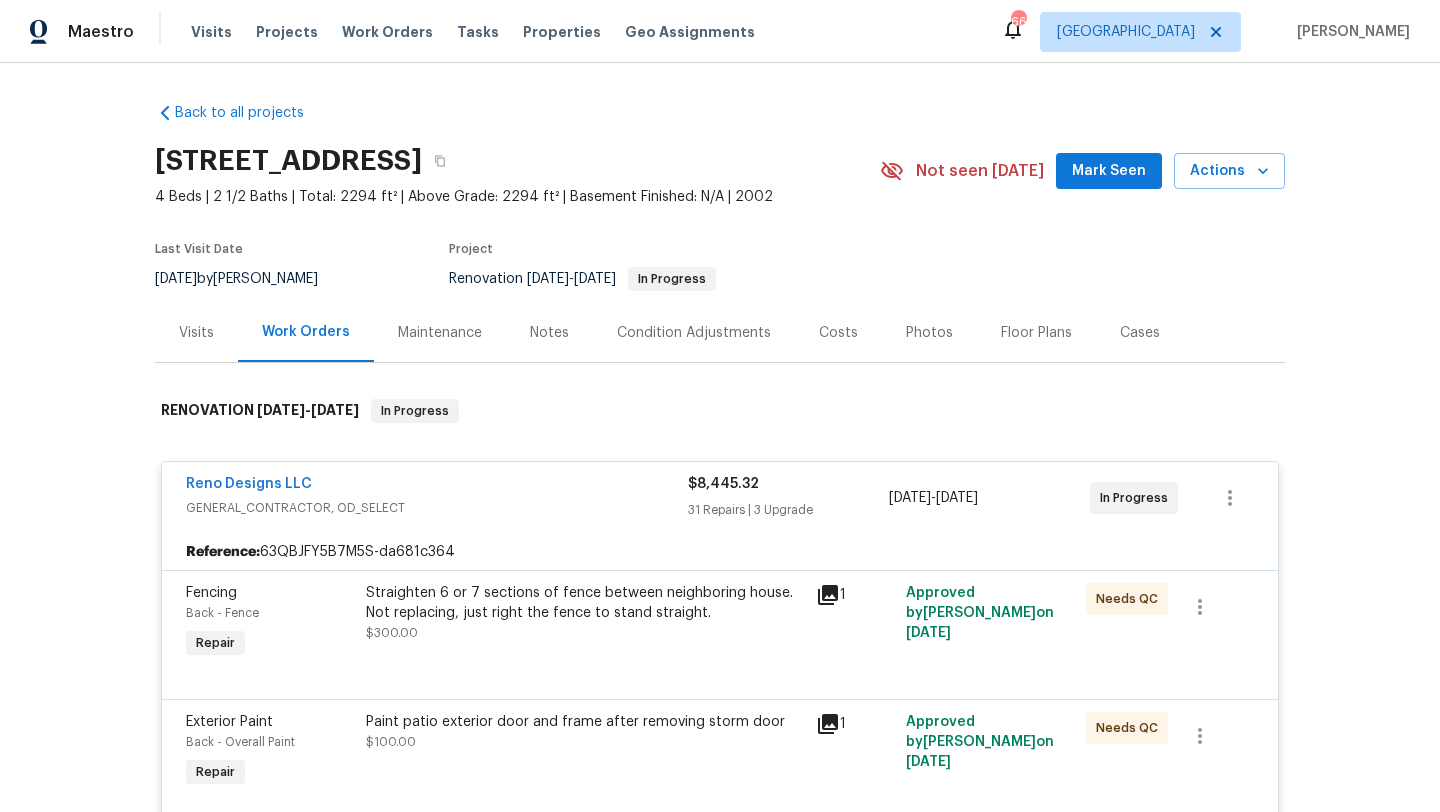 click on "GENERAL_CONTRACTOR, OD_SELECT" at bounding box center [437, 508] 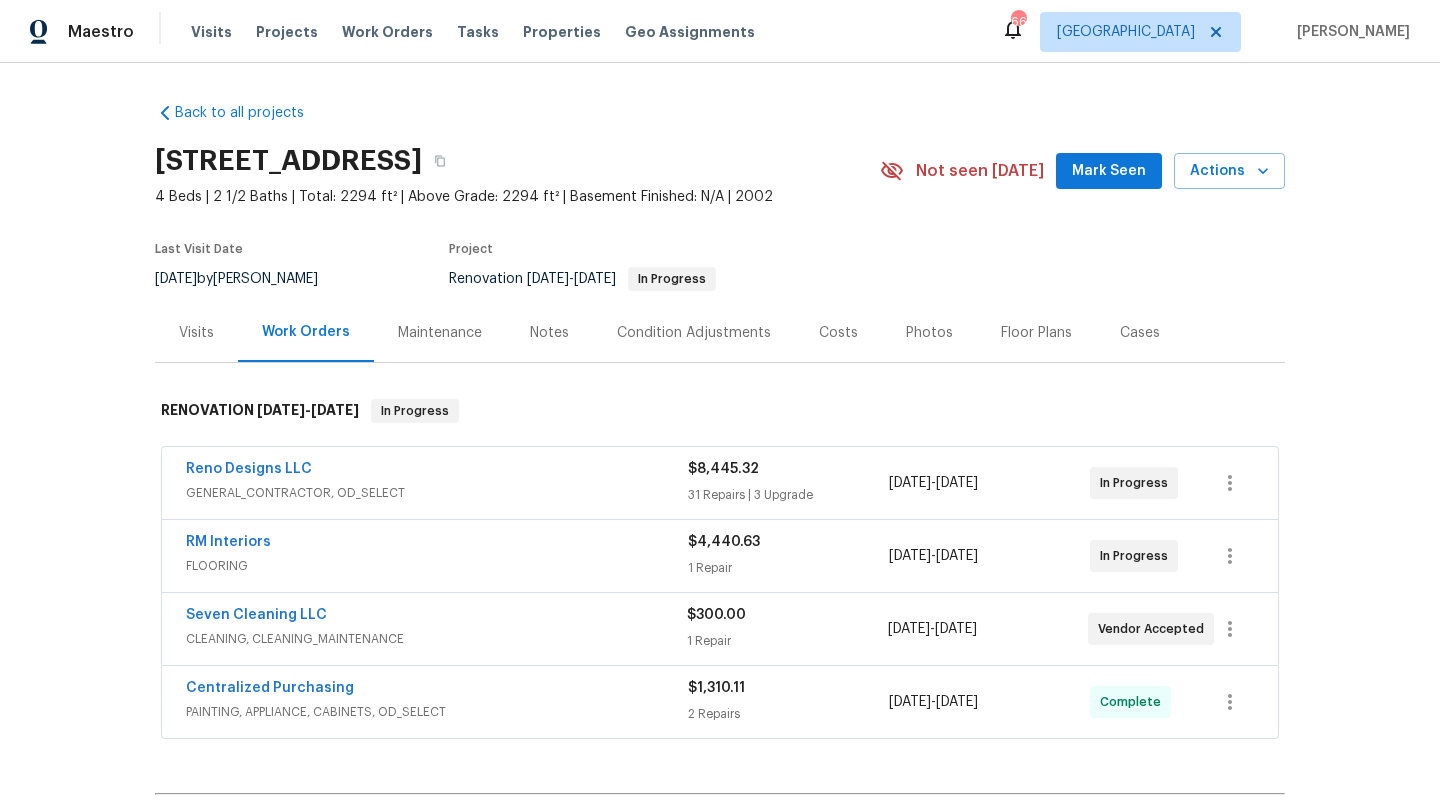 click on "GENERAL_CONTRACTOR, OD_SELECT" at bounding box center [437, 493] 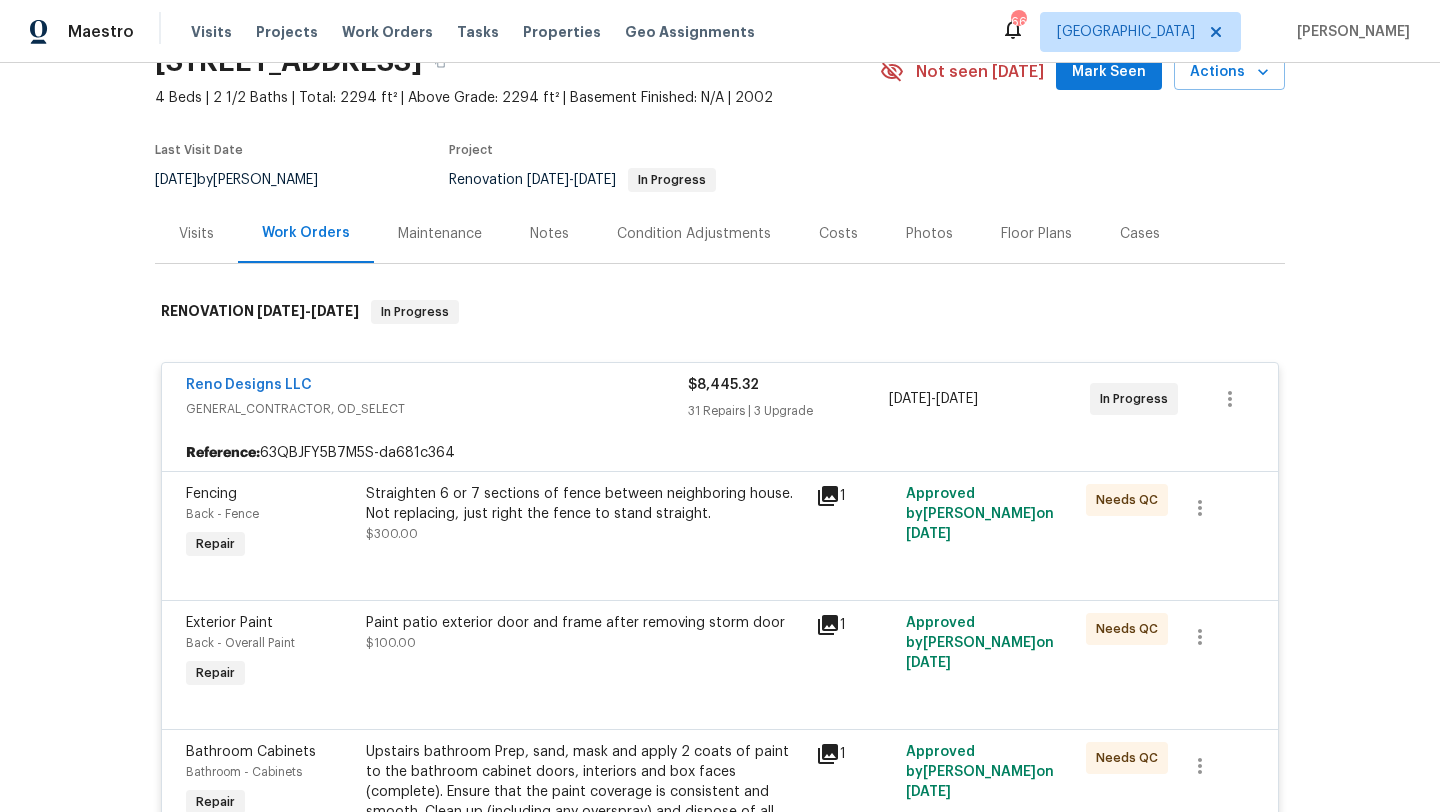 scroll, scrollTop: 112, scrollLeft: 0, axis: vertical 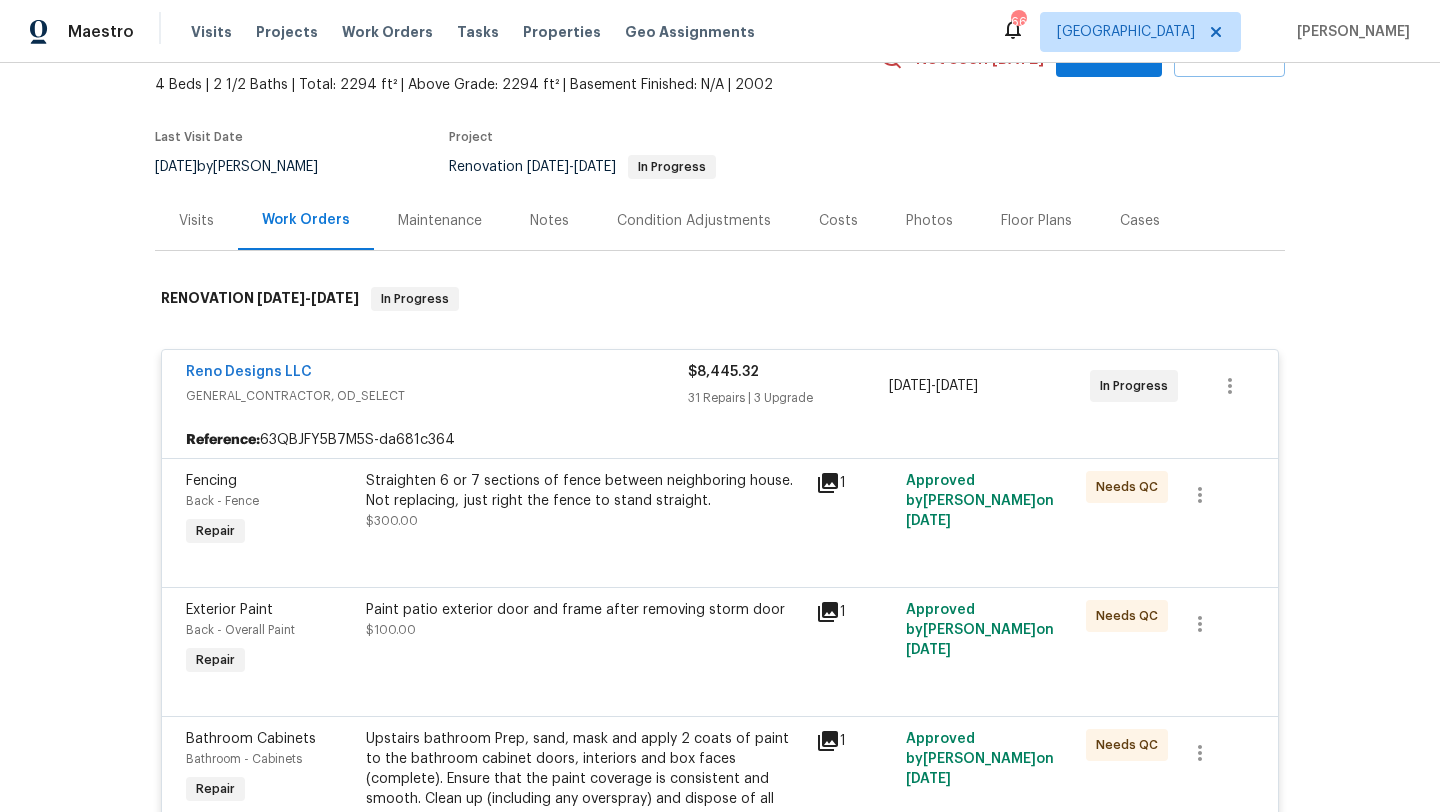 click on "Straighten 6 or 7 sections of fence between neighboring house. Not replacing, just right the fence to stand straight. $300.00" at bounding box center (585, 511) 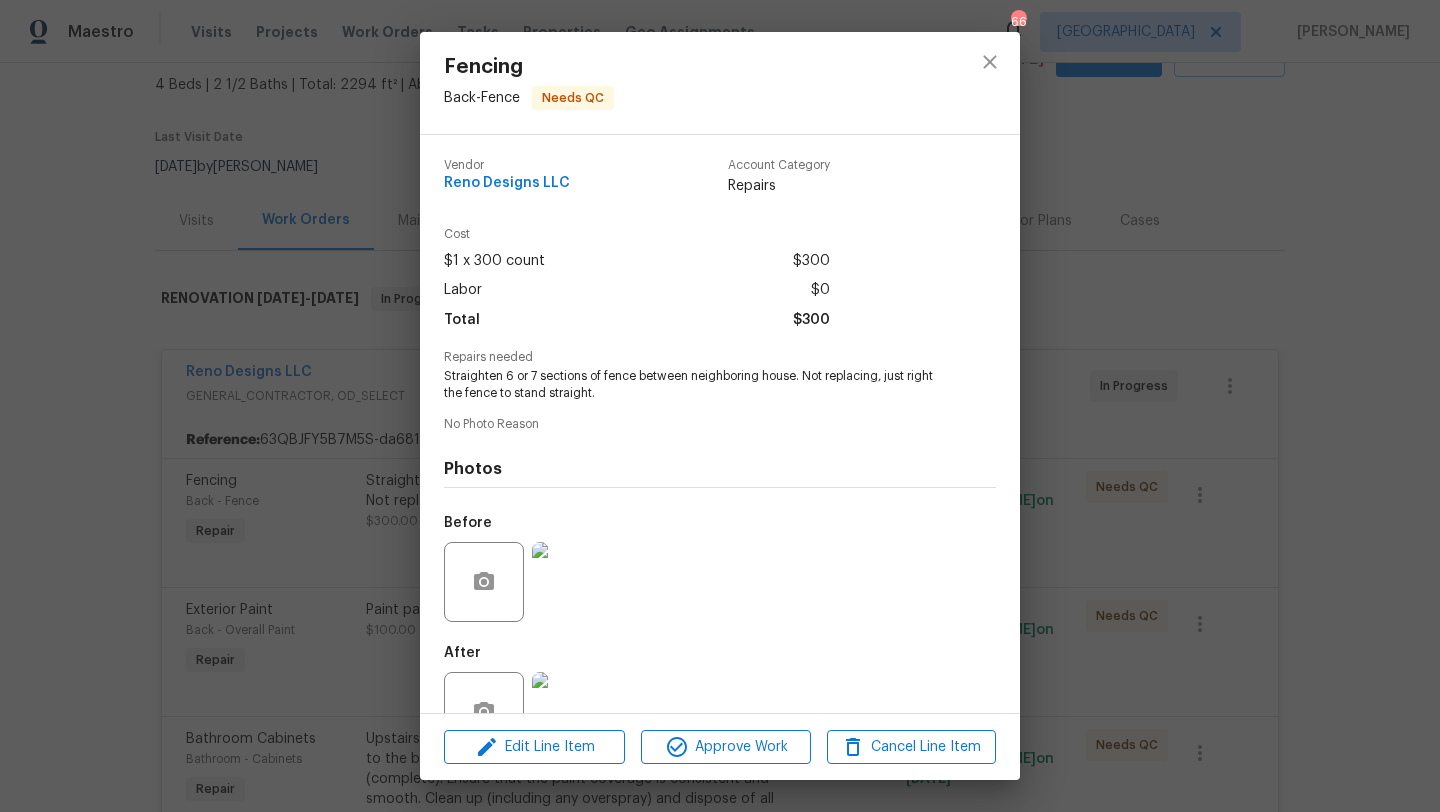 scroll, scrollTop: 59, scrollLeft: 0, axis: vertical 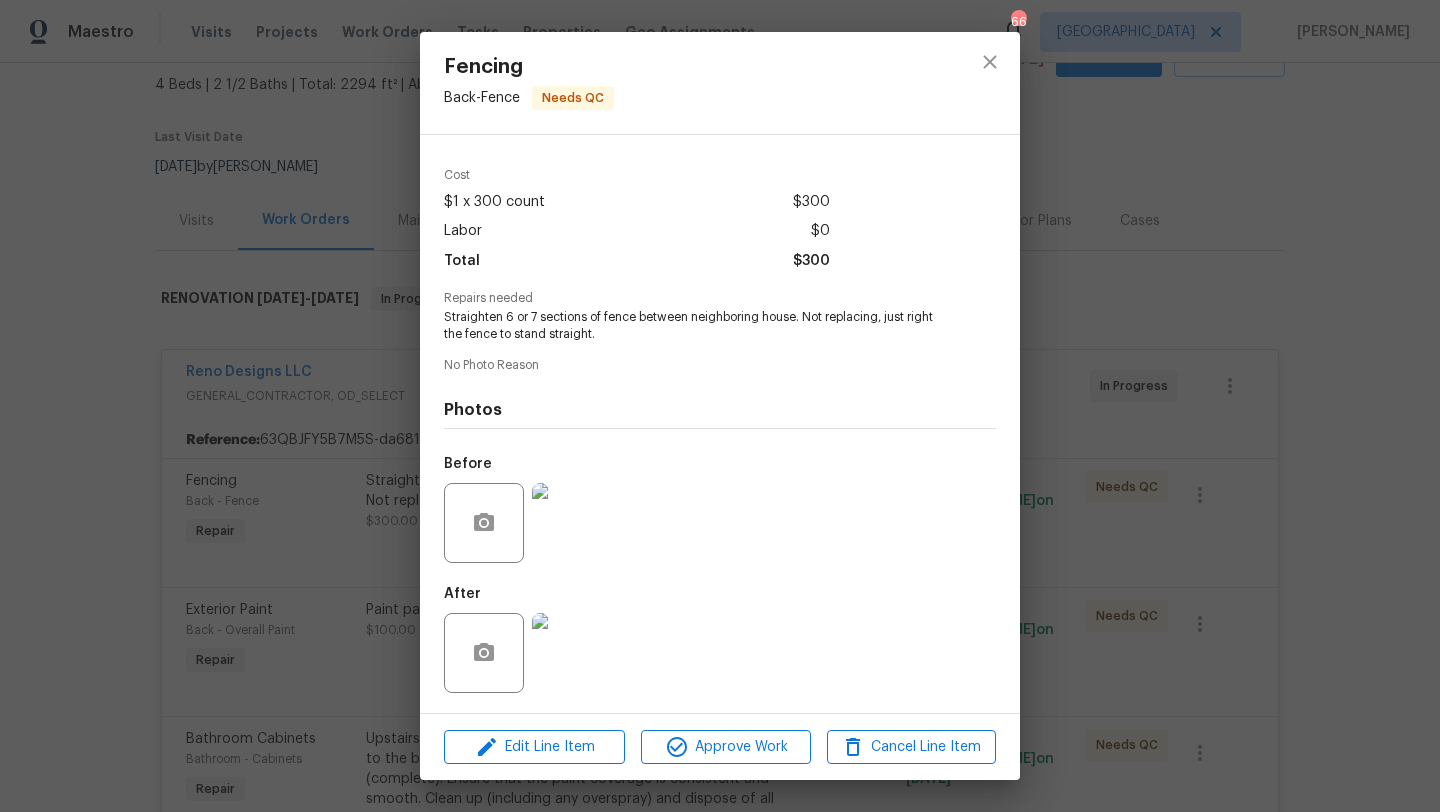 click at bounding box center (572, 653) 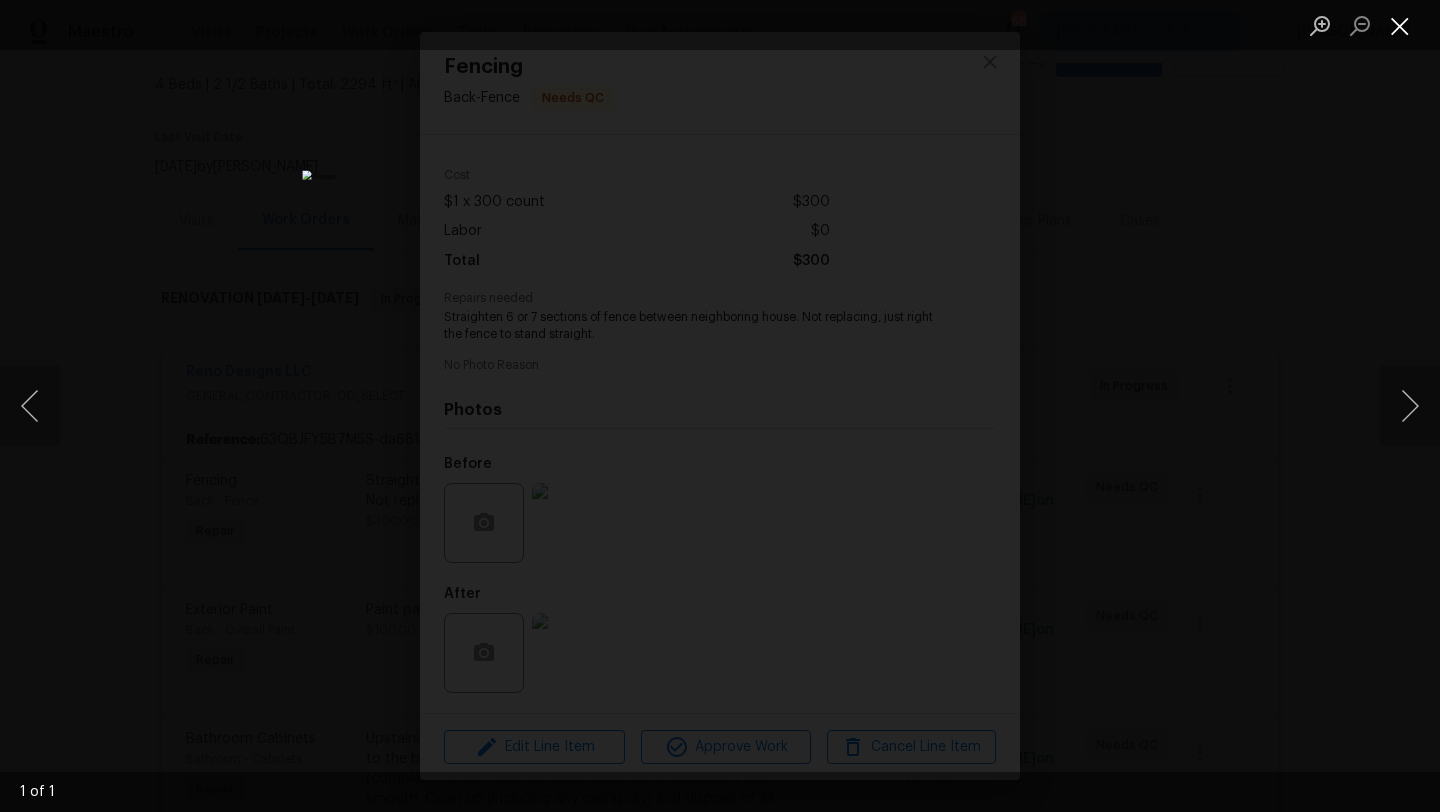click at bounding box center (1400, 25) 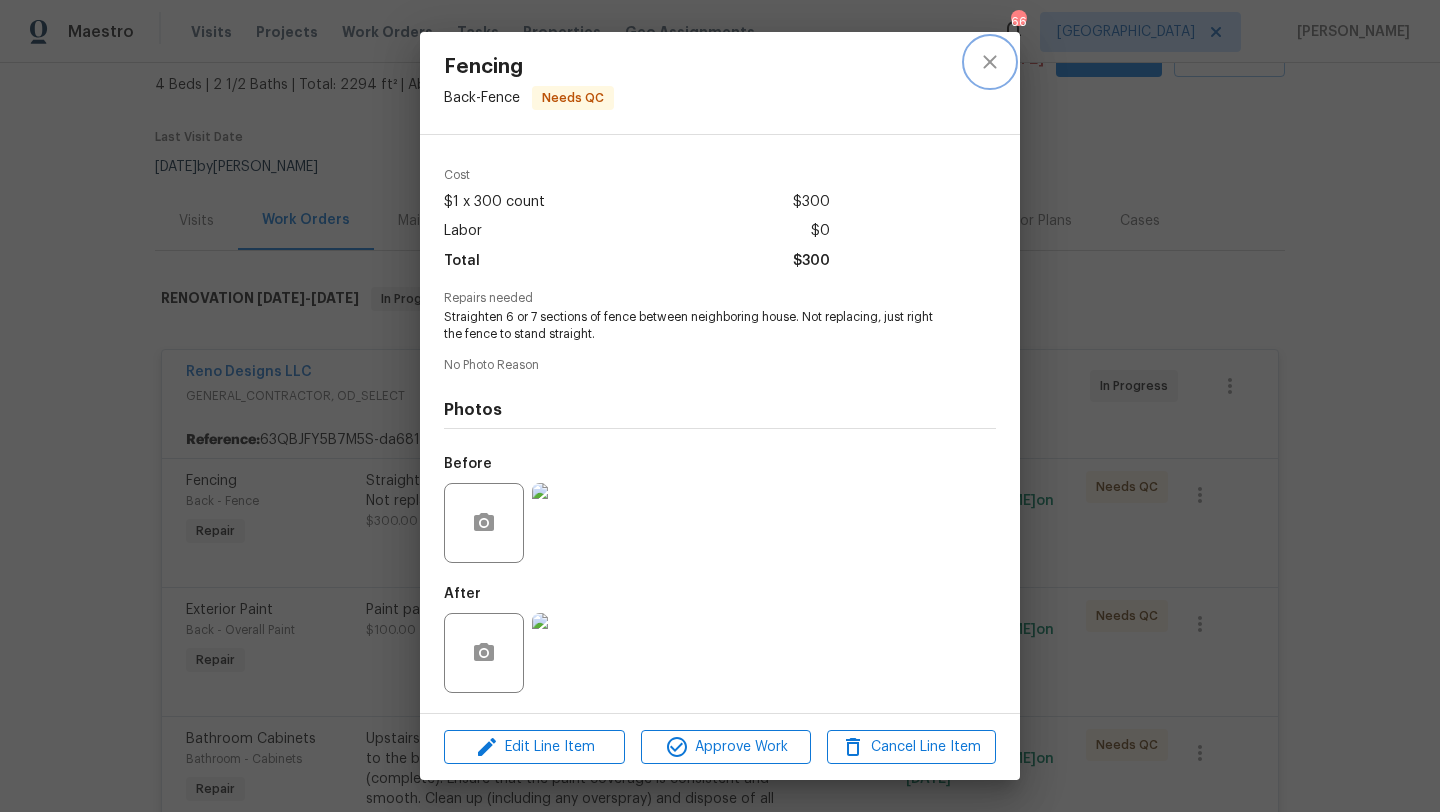 click 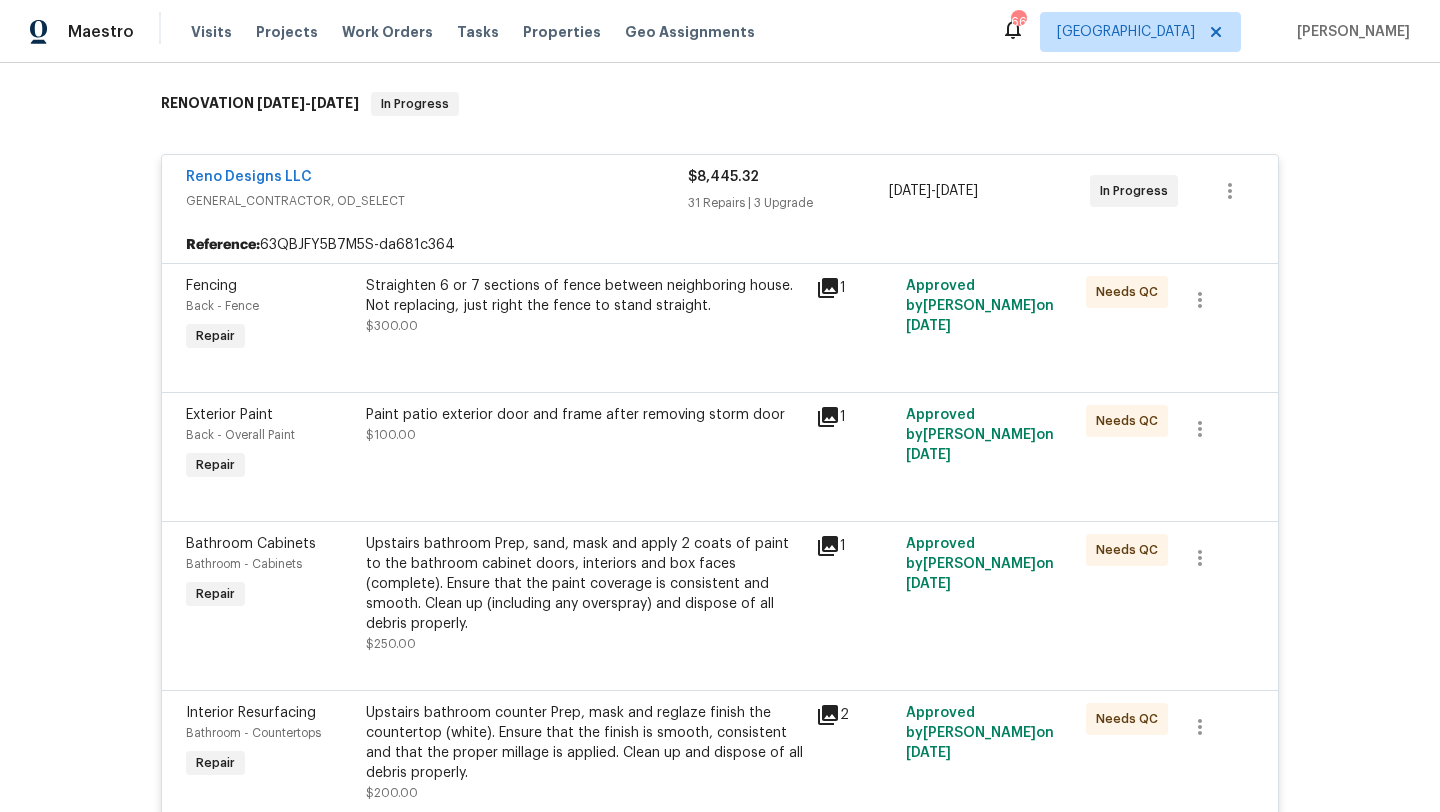scroll, scrollTop: 429, scrollLeft: 0, axis: vertical 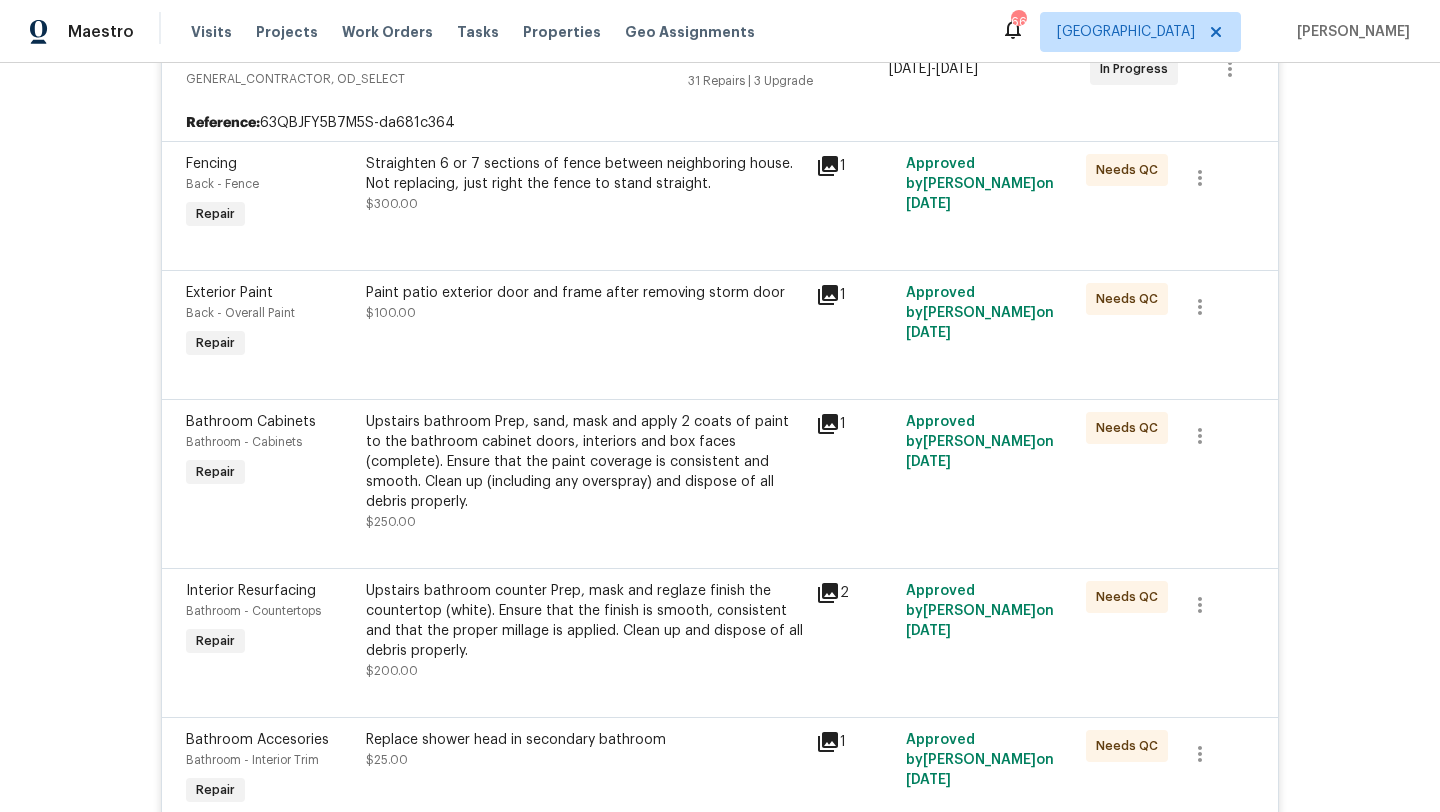 click on "Upstairs bathroom
Prep, sand, mask and apply 2 coats of paint to the bathroom cabinet doors, interiors and box faces (complete). Ensure that the paint coverage is consistent and smooth. Clean up (including any overspray) and dispose of all debris properly." at bounding box center (585, 462) 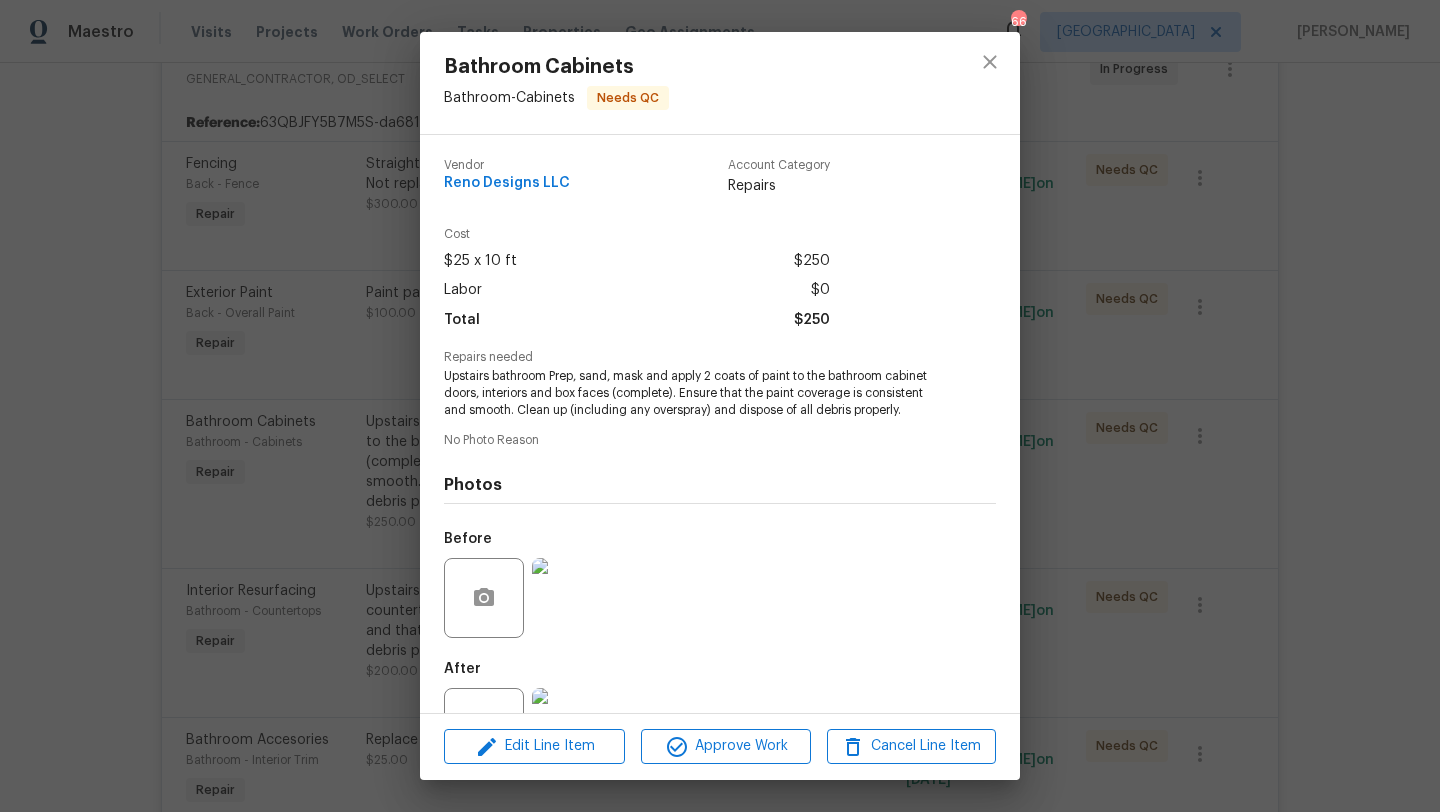scroll, scrollTop: 76, scrollLeft: 0, axis: vertical 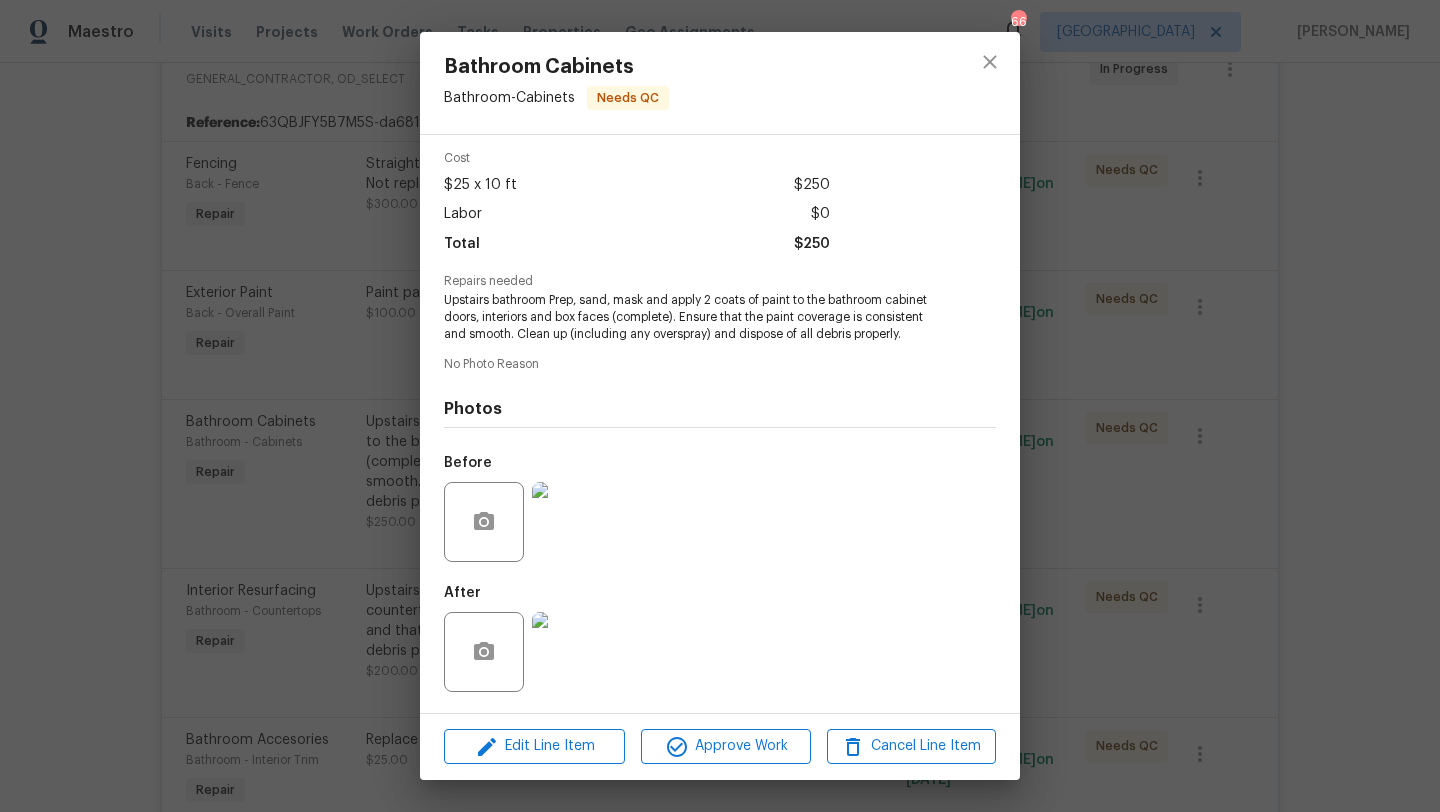 click at bounding box center (572, 652) 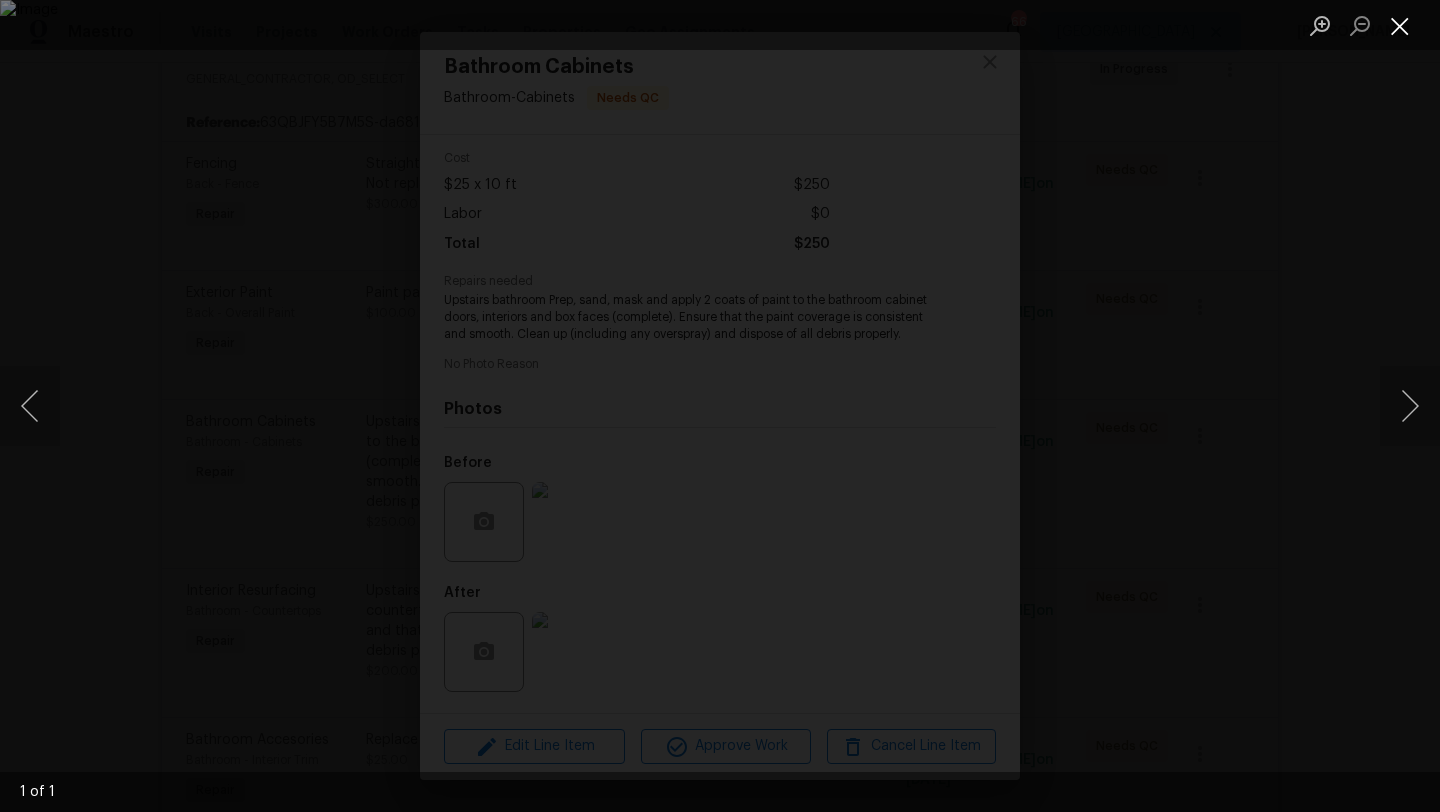 click at bounding box center [1400, 25] 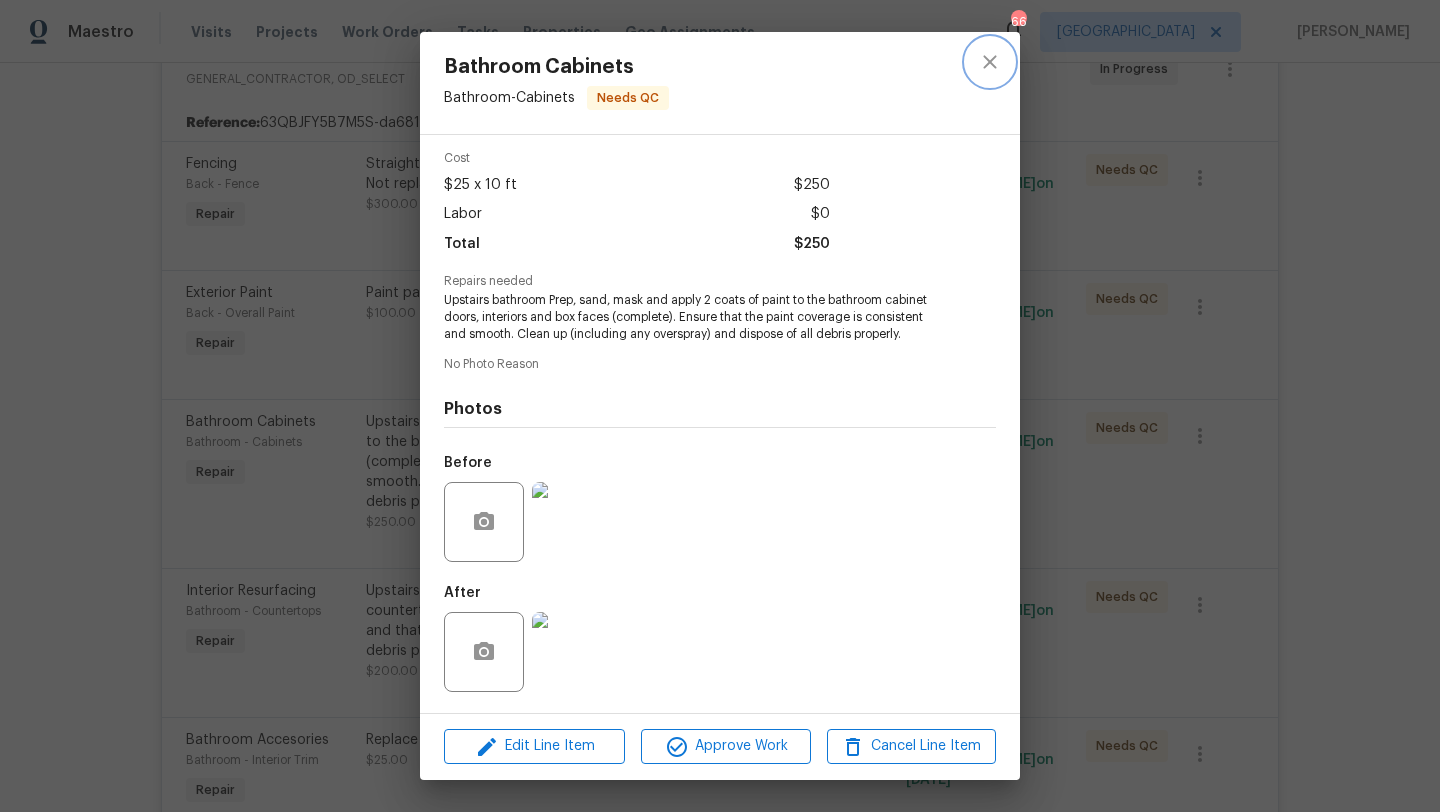 click 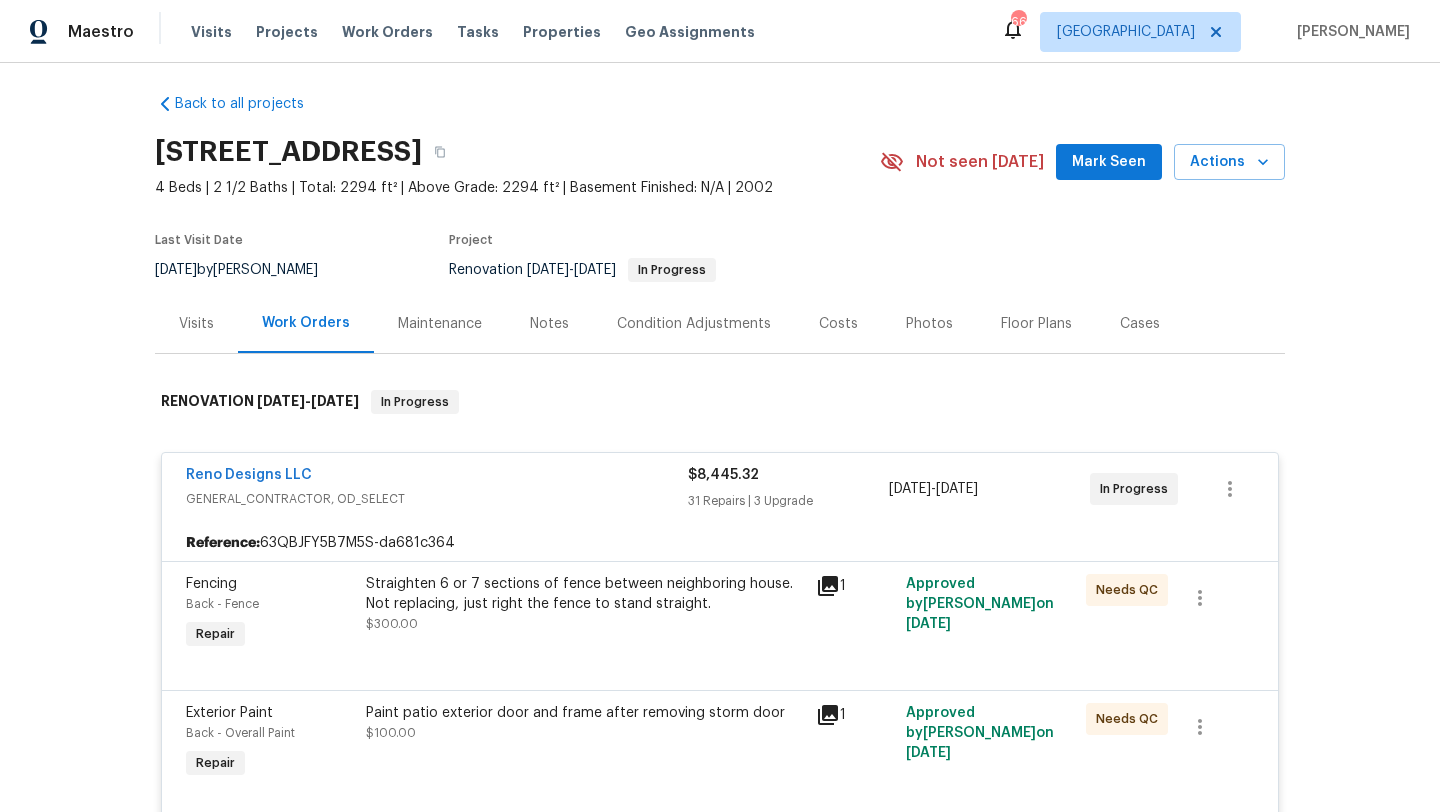 scroll, scrollTop: 0, scrollLeft: 0, axis: both 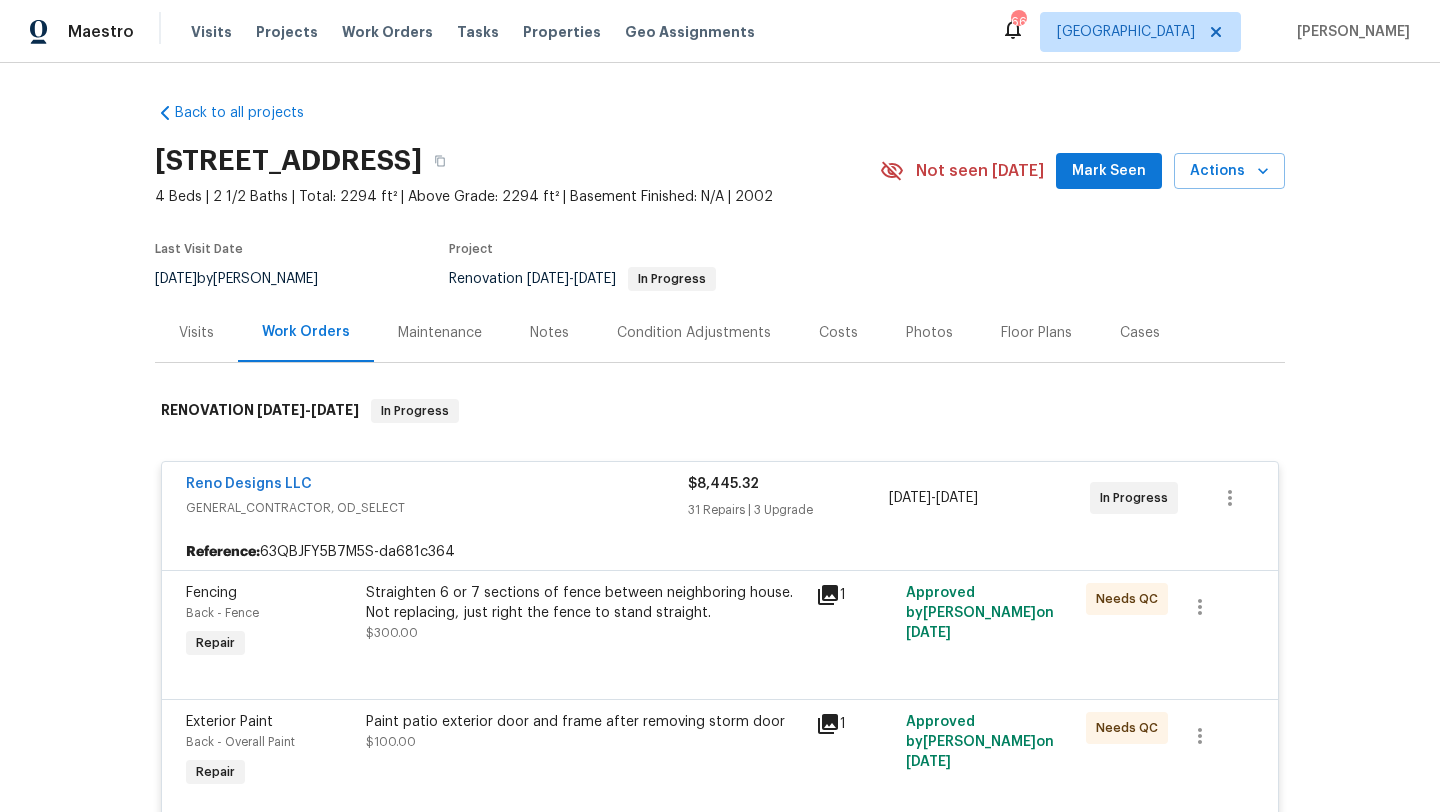 click on "GENERAL_CONTRACTOR, OD_SELECT" at bounding box center [437, 508] 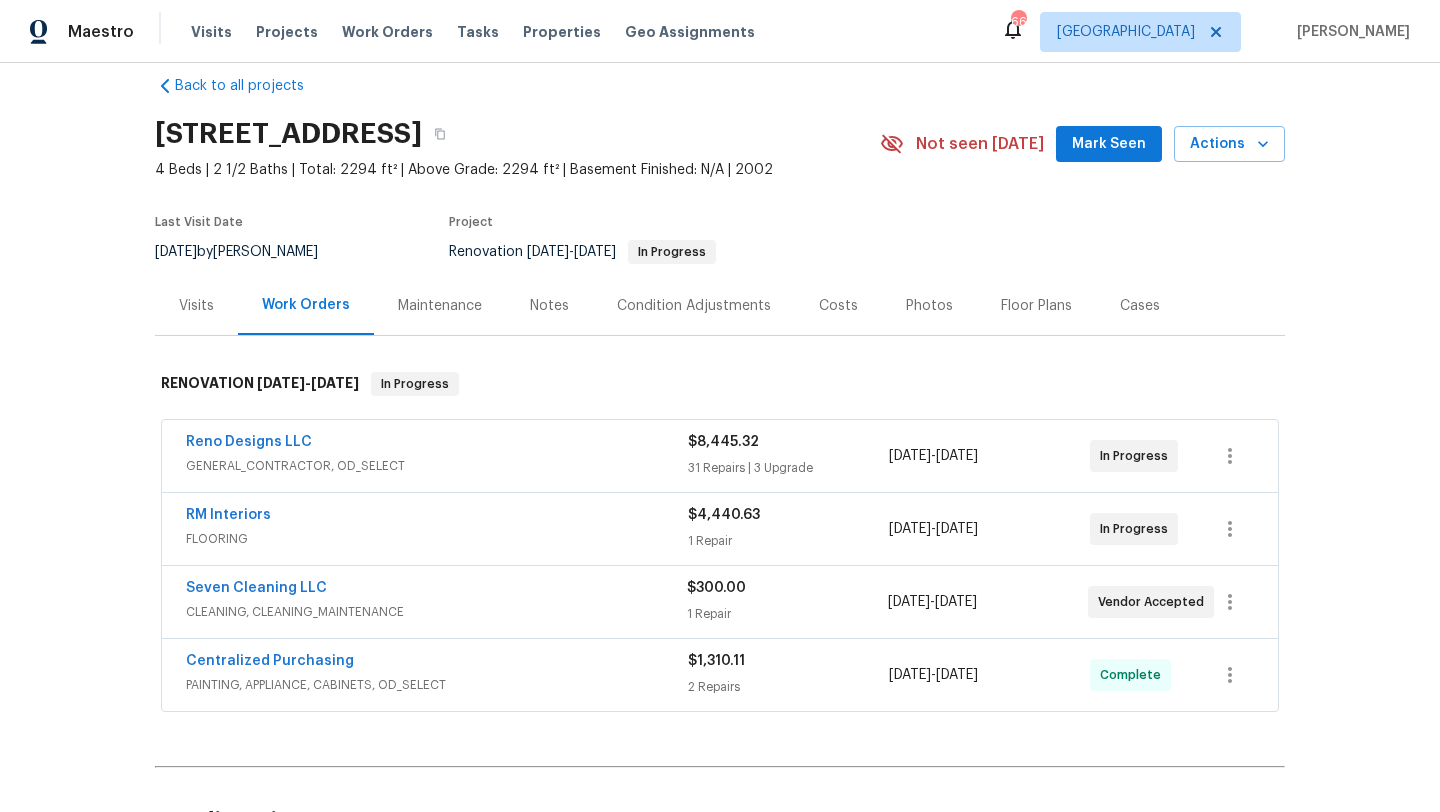 scroll, scrollTop: 29, scrollLeft: 0, axis: vertical 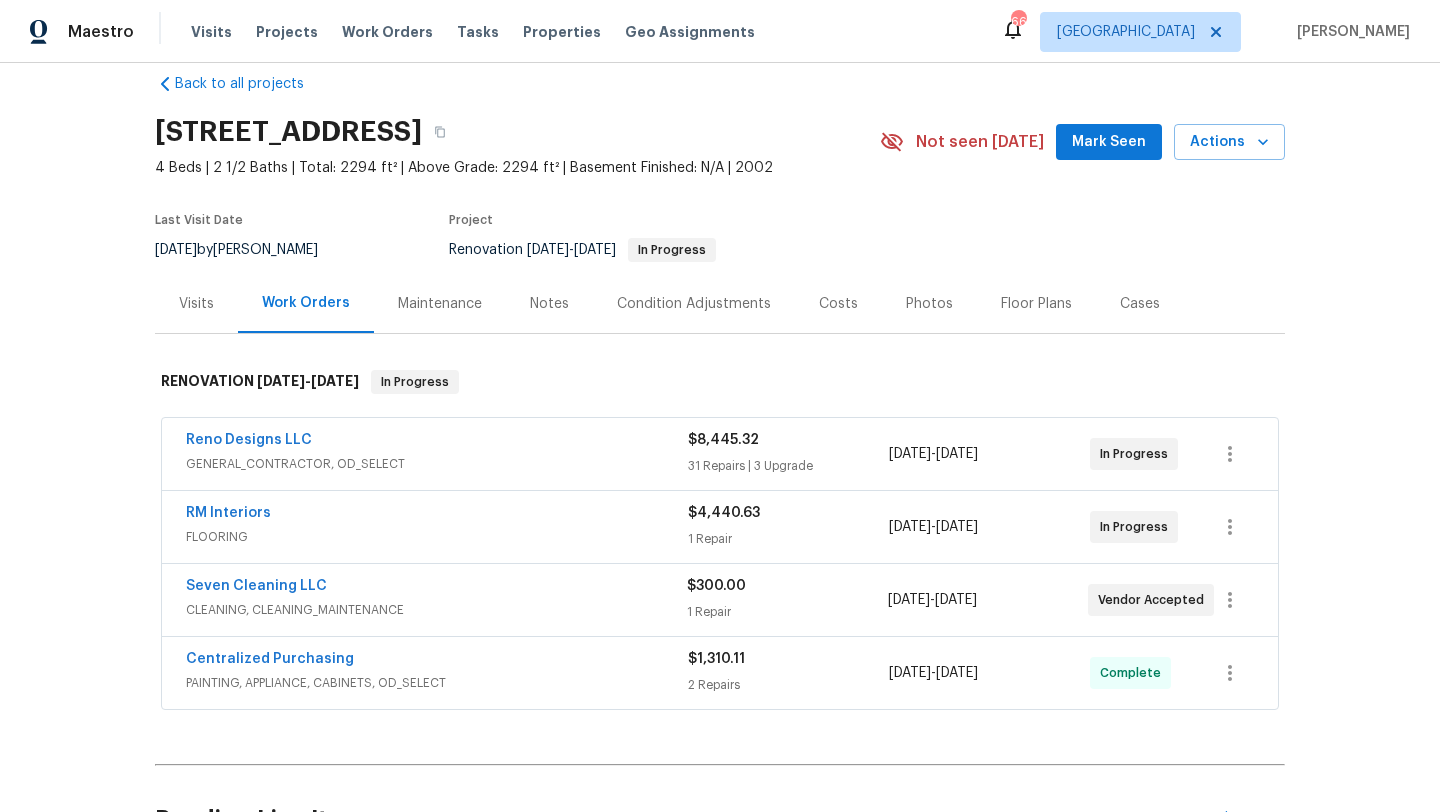 click on "RM Interiors" at bounding box center (437, 515) 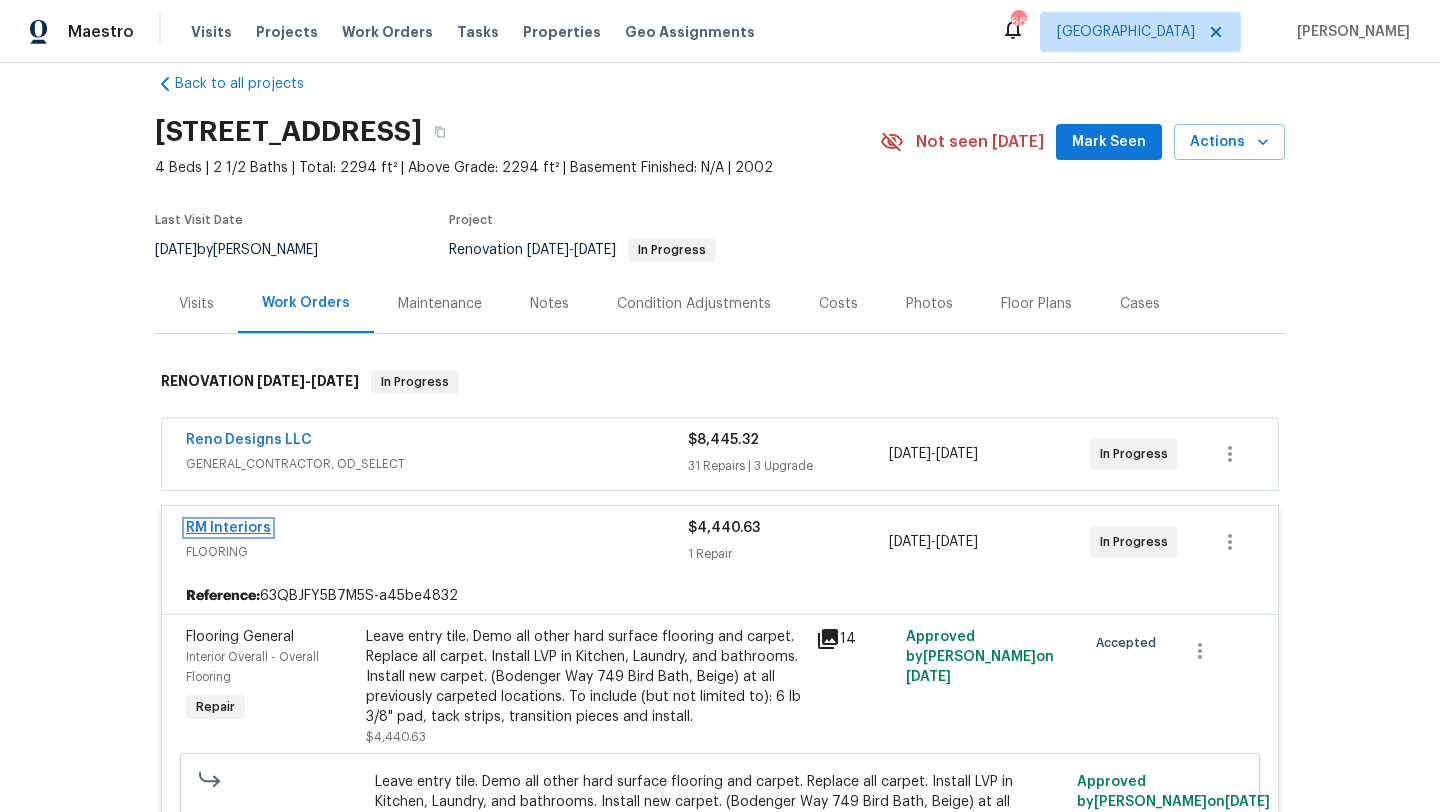click on "RM Interiors" at bounding box center (228, 528) 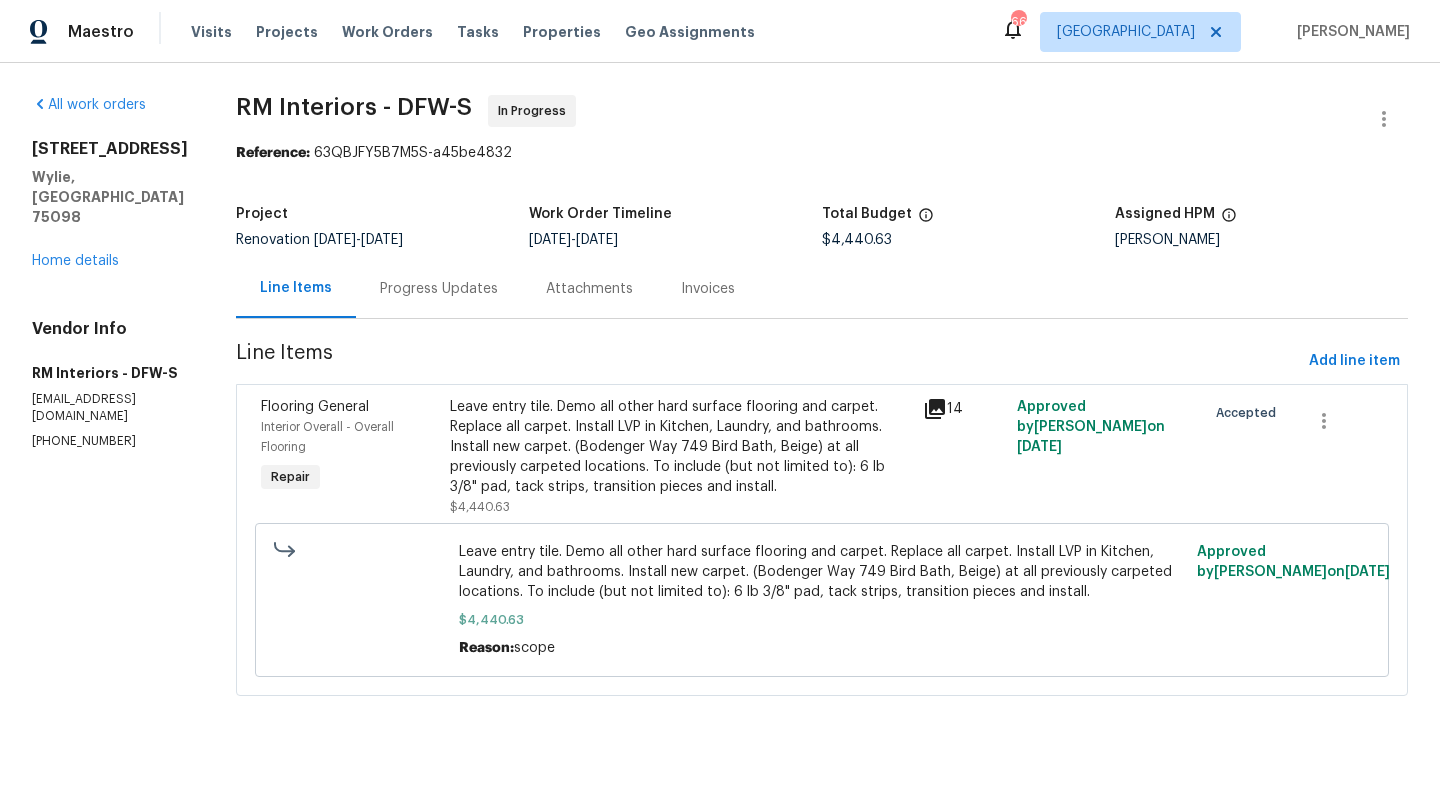 click on "Progress Updates" at bounding box center [439, 289] 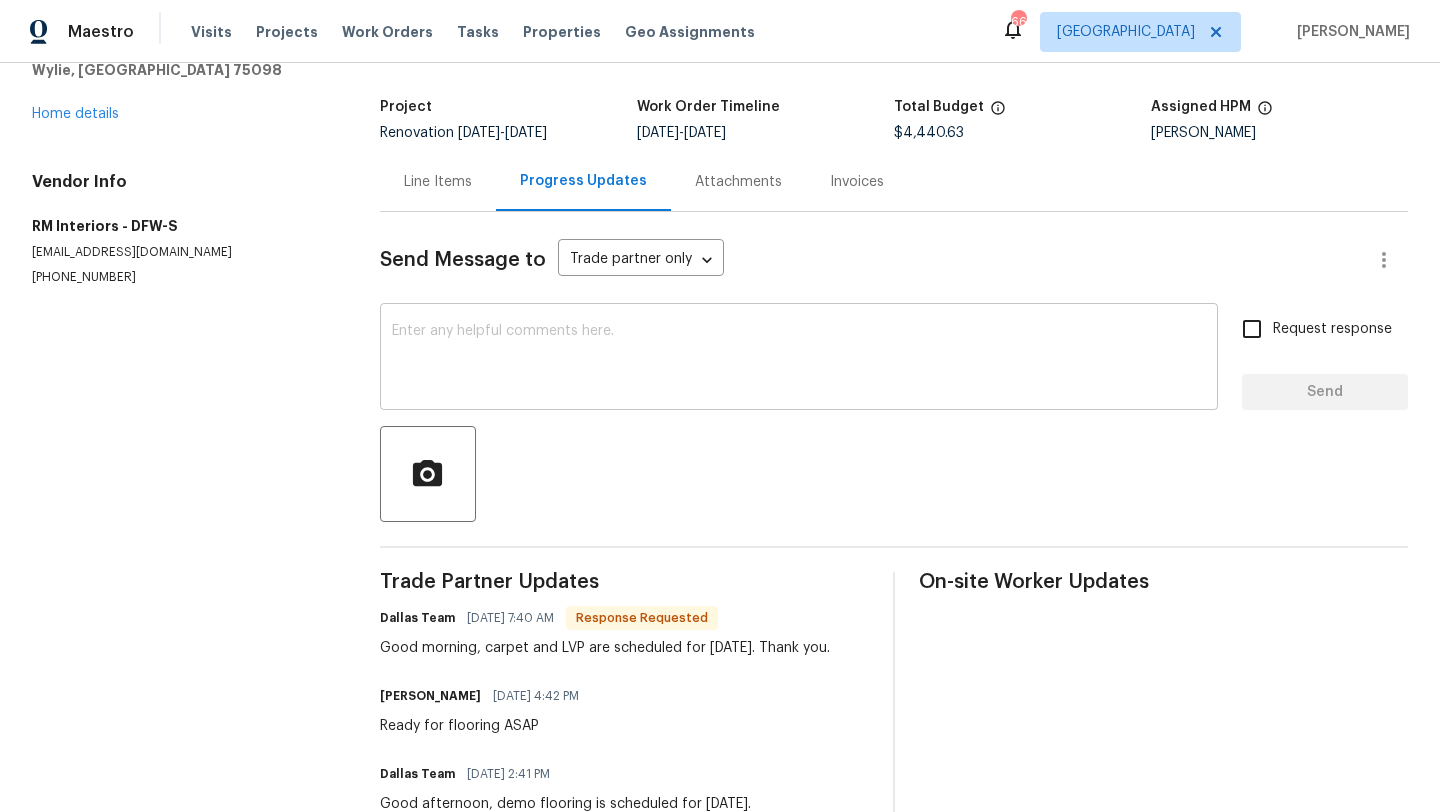 scroll, scrollTop: 0, scrollLeft: 0, axis: both 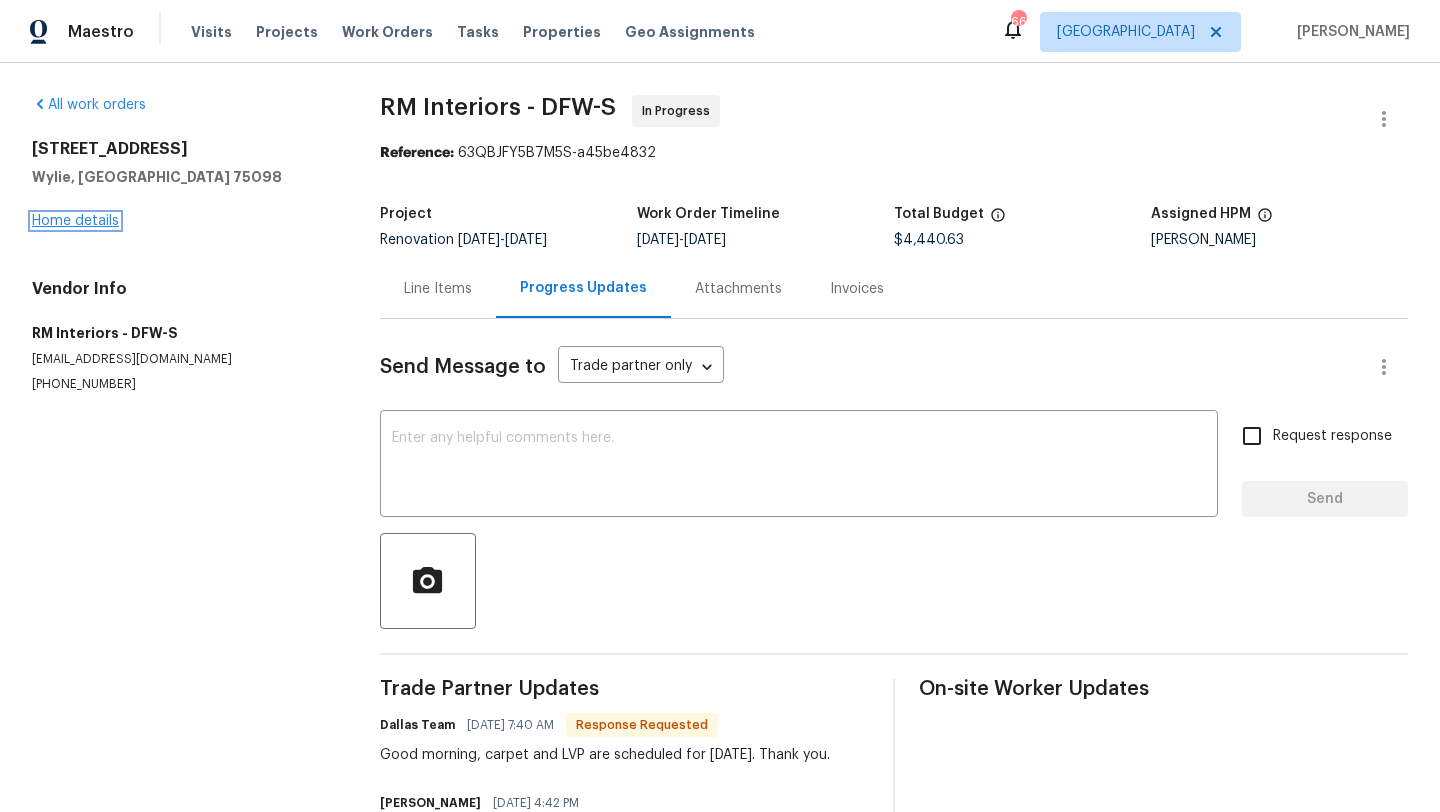 click on "Home details" at bounding box center (75, 221) 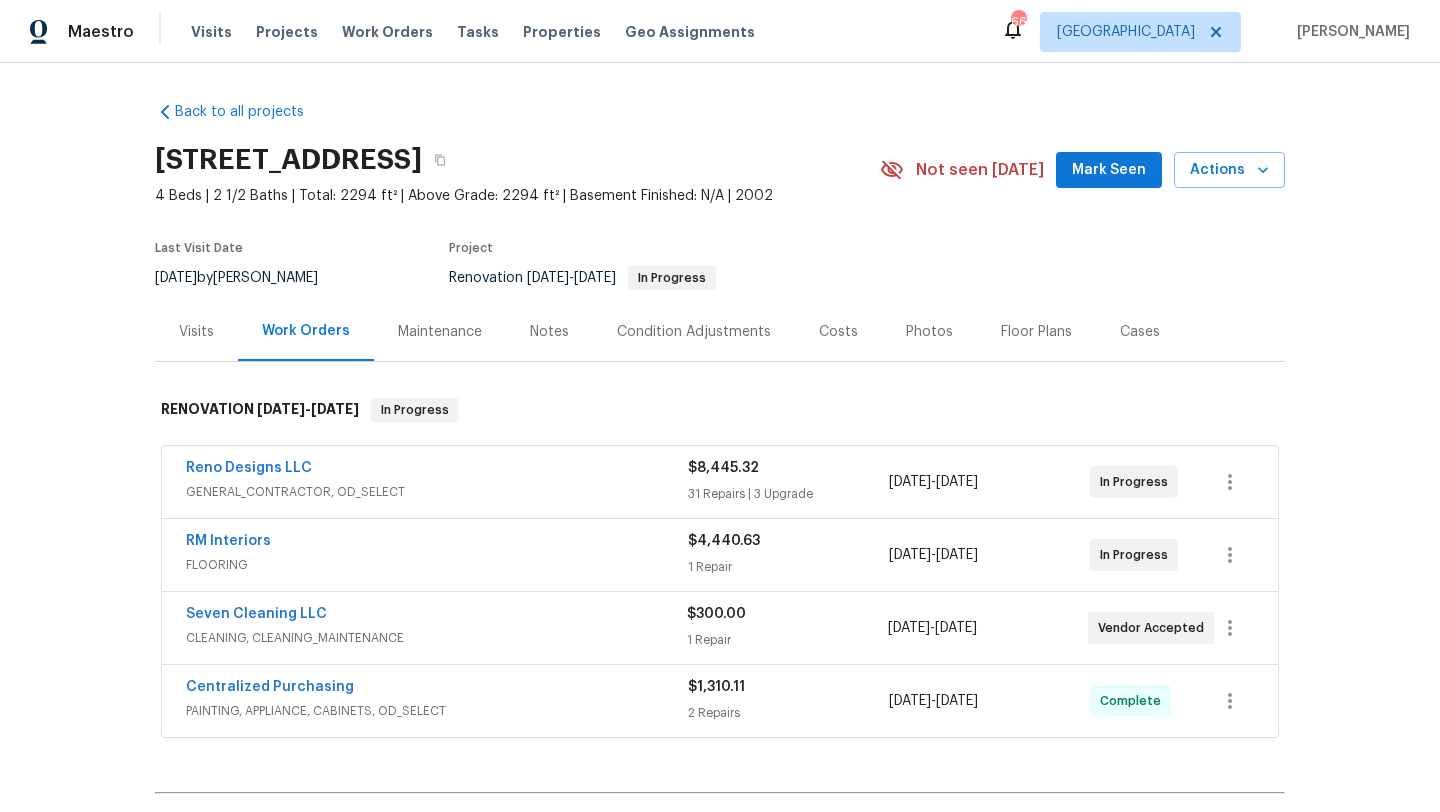scroll, scrollTop: 0, scrollLeft: 0, axis: both 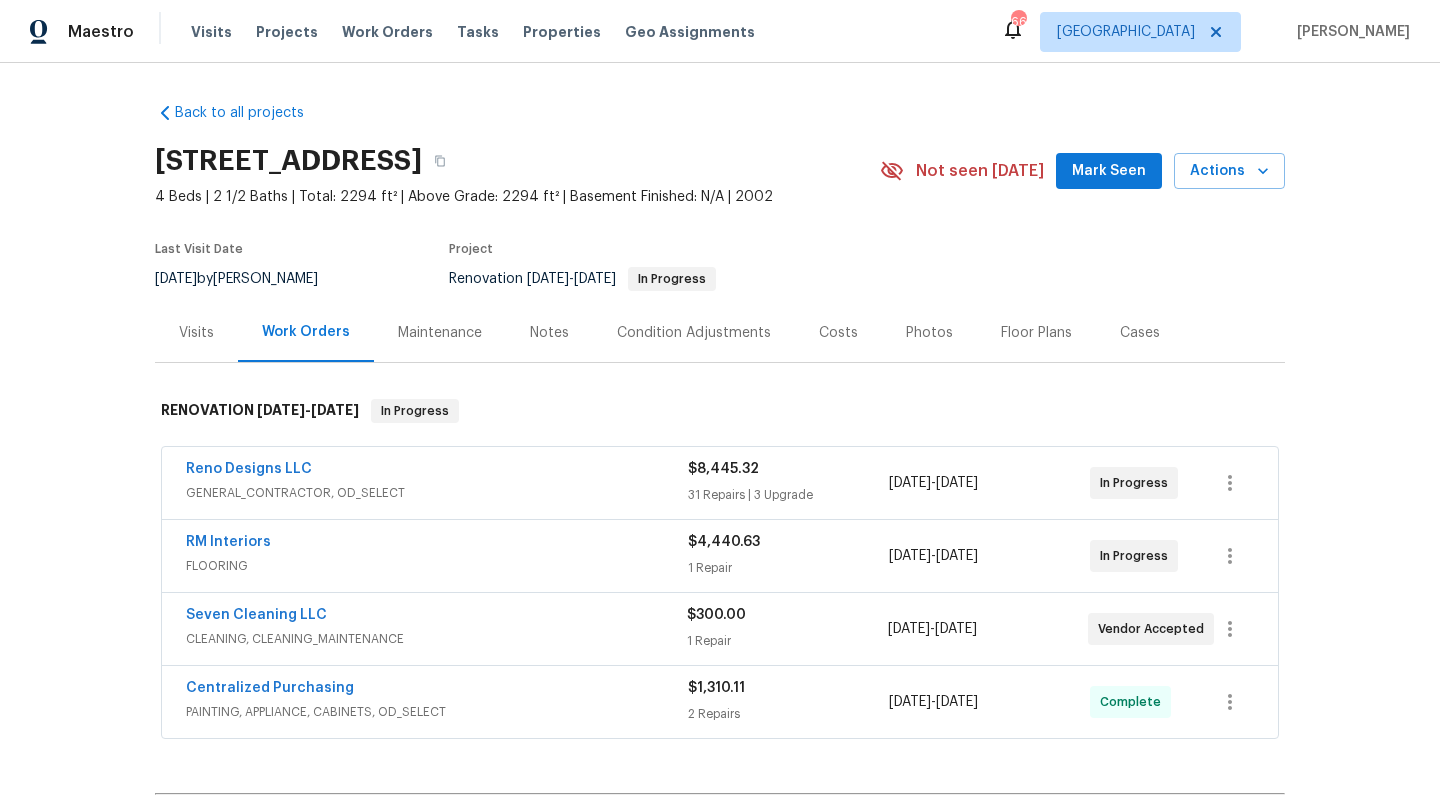 click on "Reno Designs LLC" at bounding box center [437, 471] 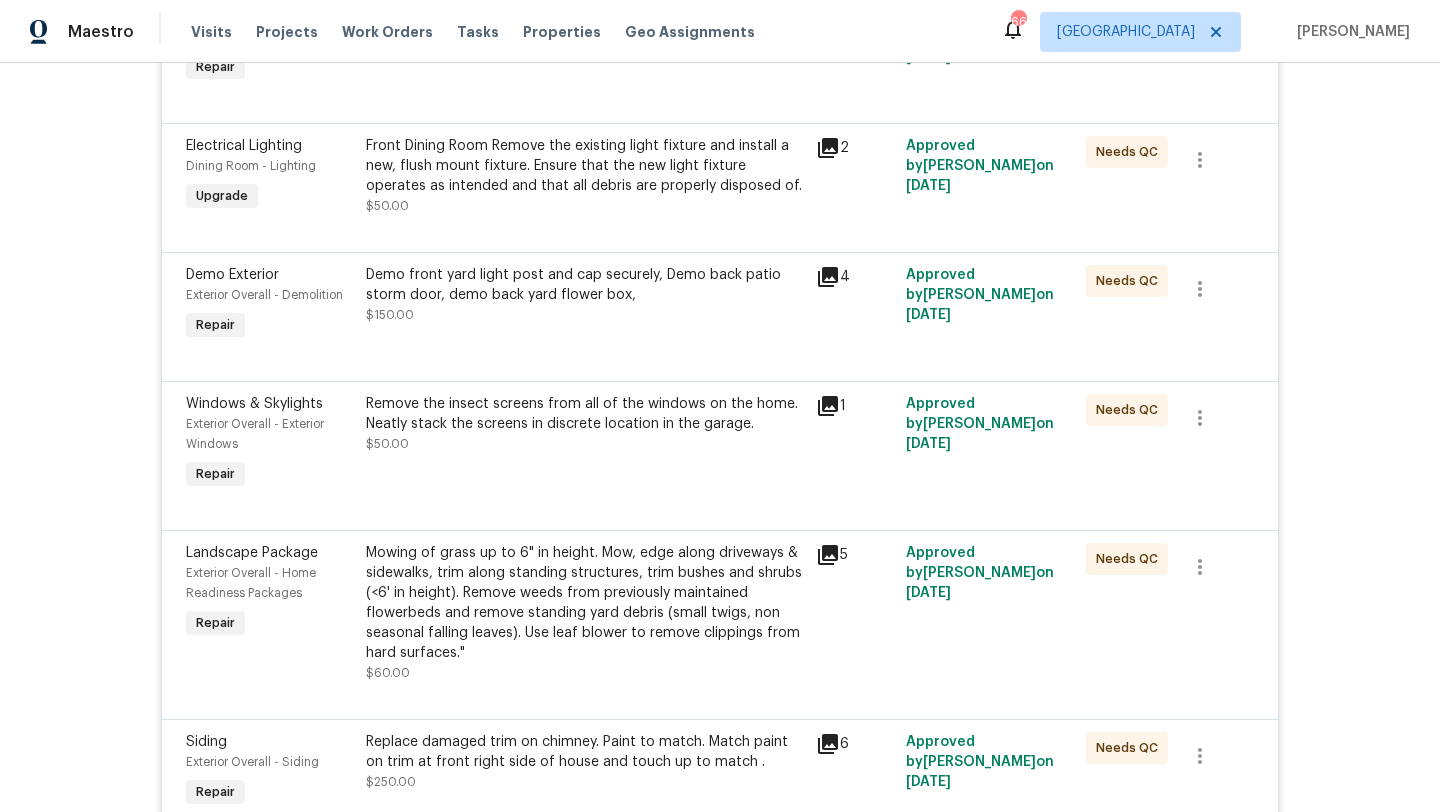 scroll, scrollTop: 1689, scrollLeft: 0, axis: vertical 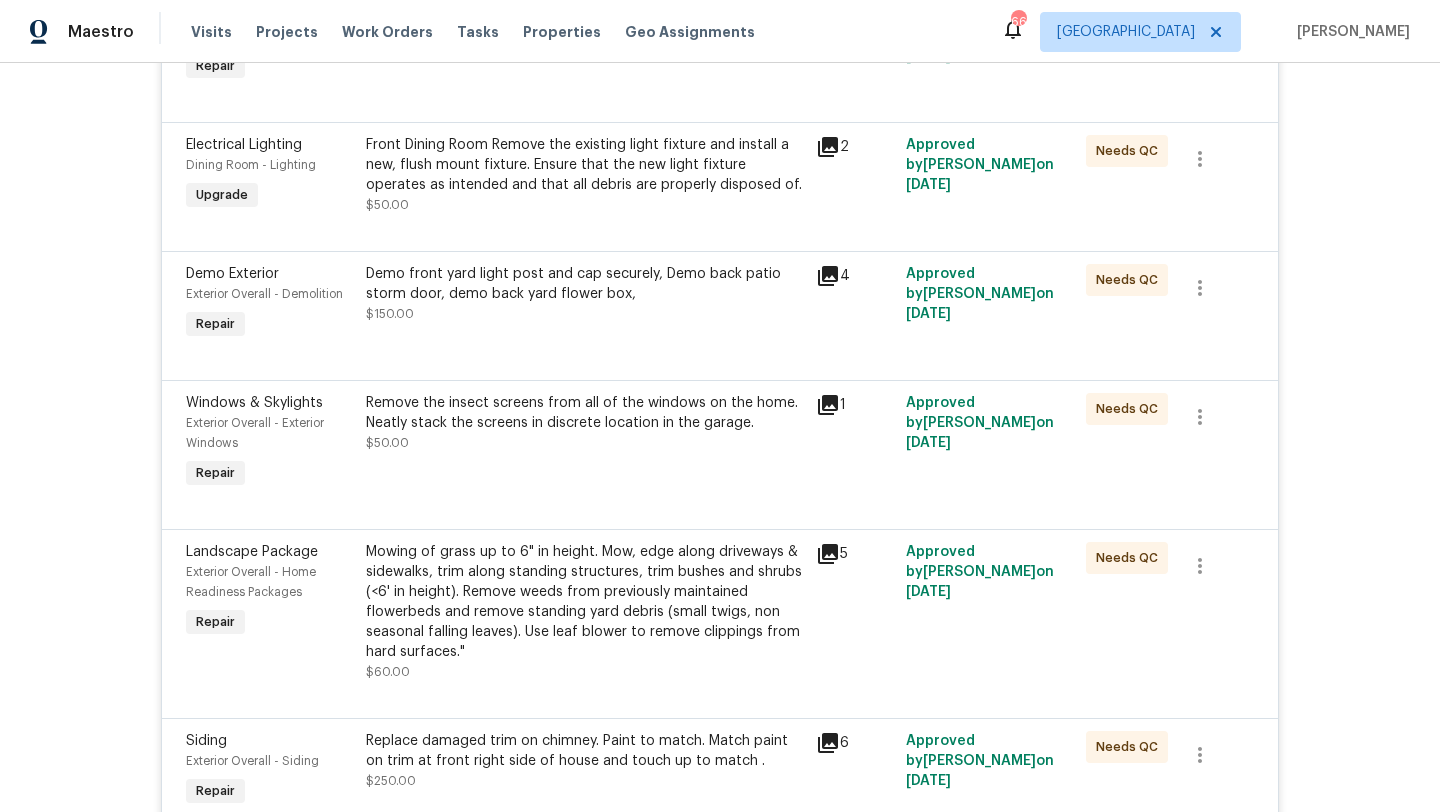click on "Mowing of grass up to 6" in height. Mow, edge along driveways & sidewalks, trim along standing structures, trim bushes and shrubs (<6' in height). Remove weeds from previously maintained flowerbeds and remove standing yard debris (small twigs, non seasonal falling leaves).  Use leaf blower to remove clippings from hard surfaces."" at bounding box center (585, 602) 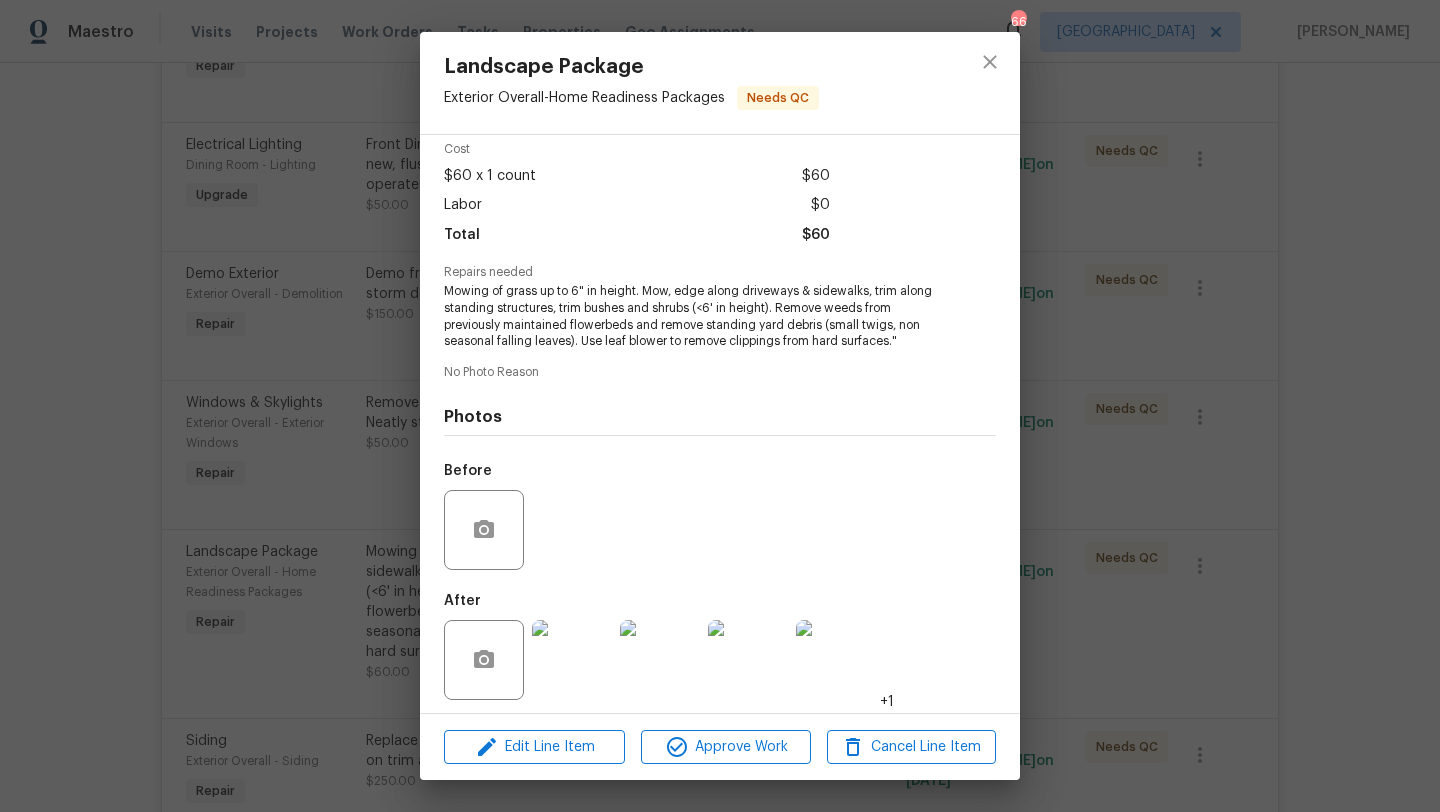 scroll, scrollTop: 92, scrollLeft: 0, axis: vertical 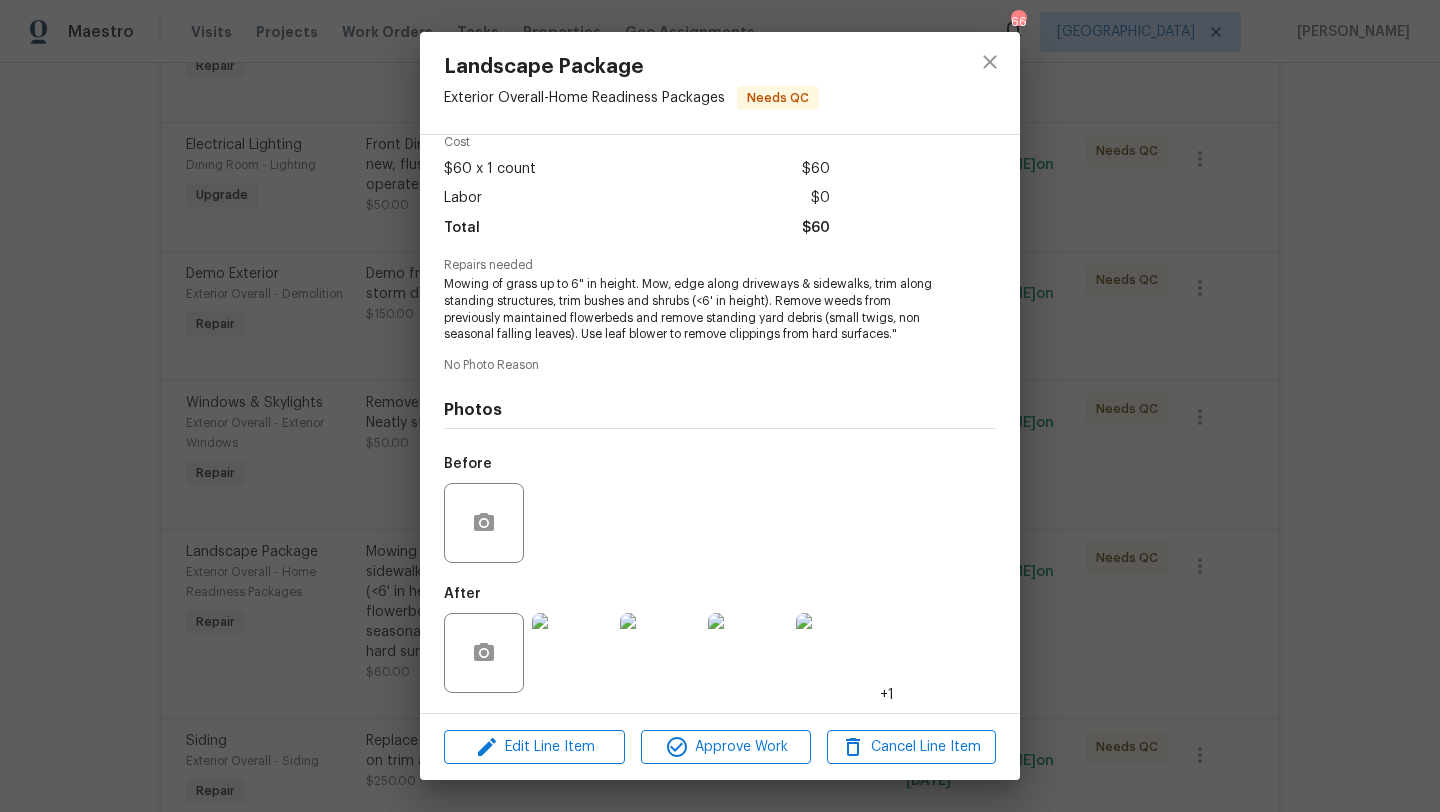 click at bounding box center (572, 653) 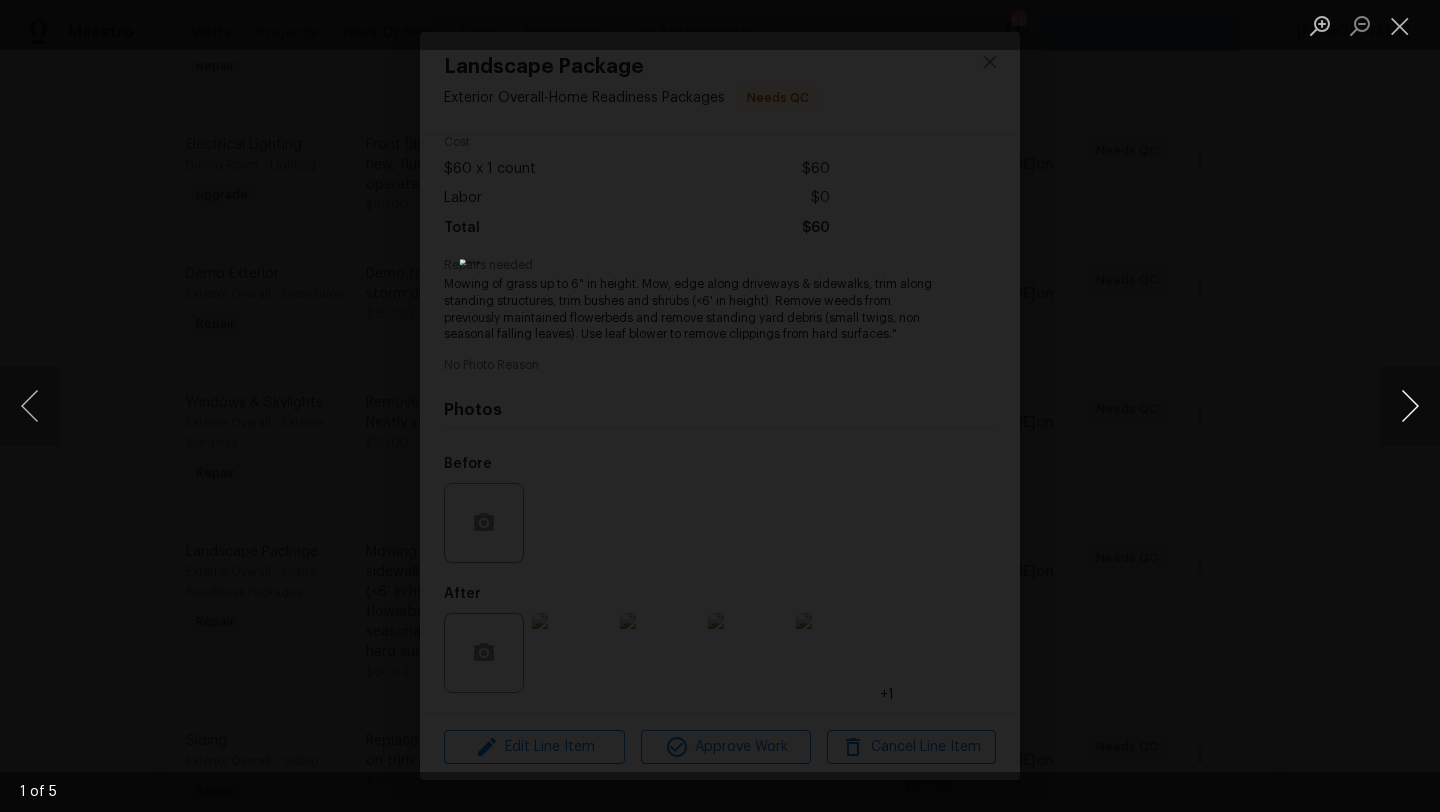 click at bounding box center [1410, 406] 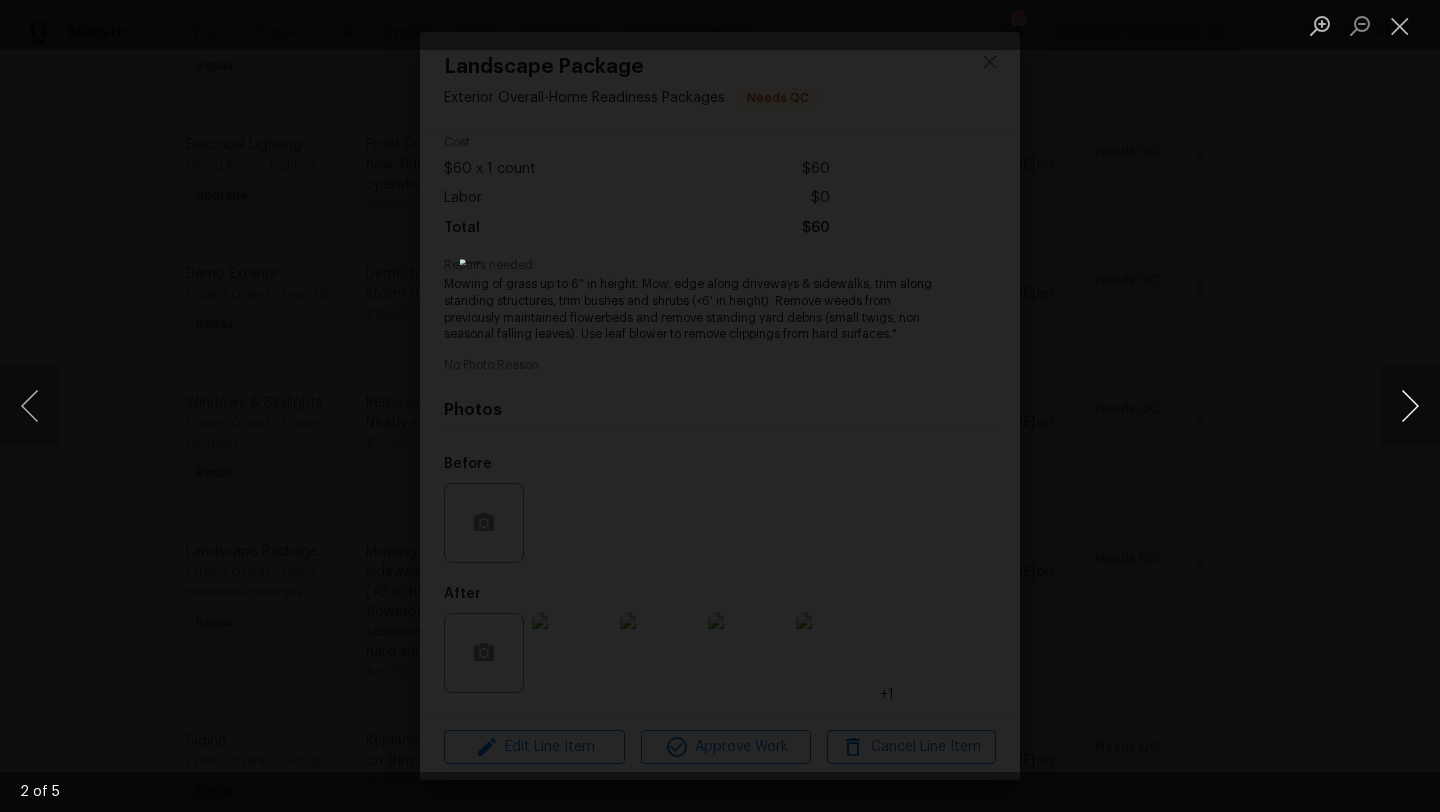 click at bounding box center [1410, 406] 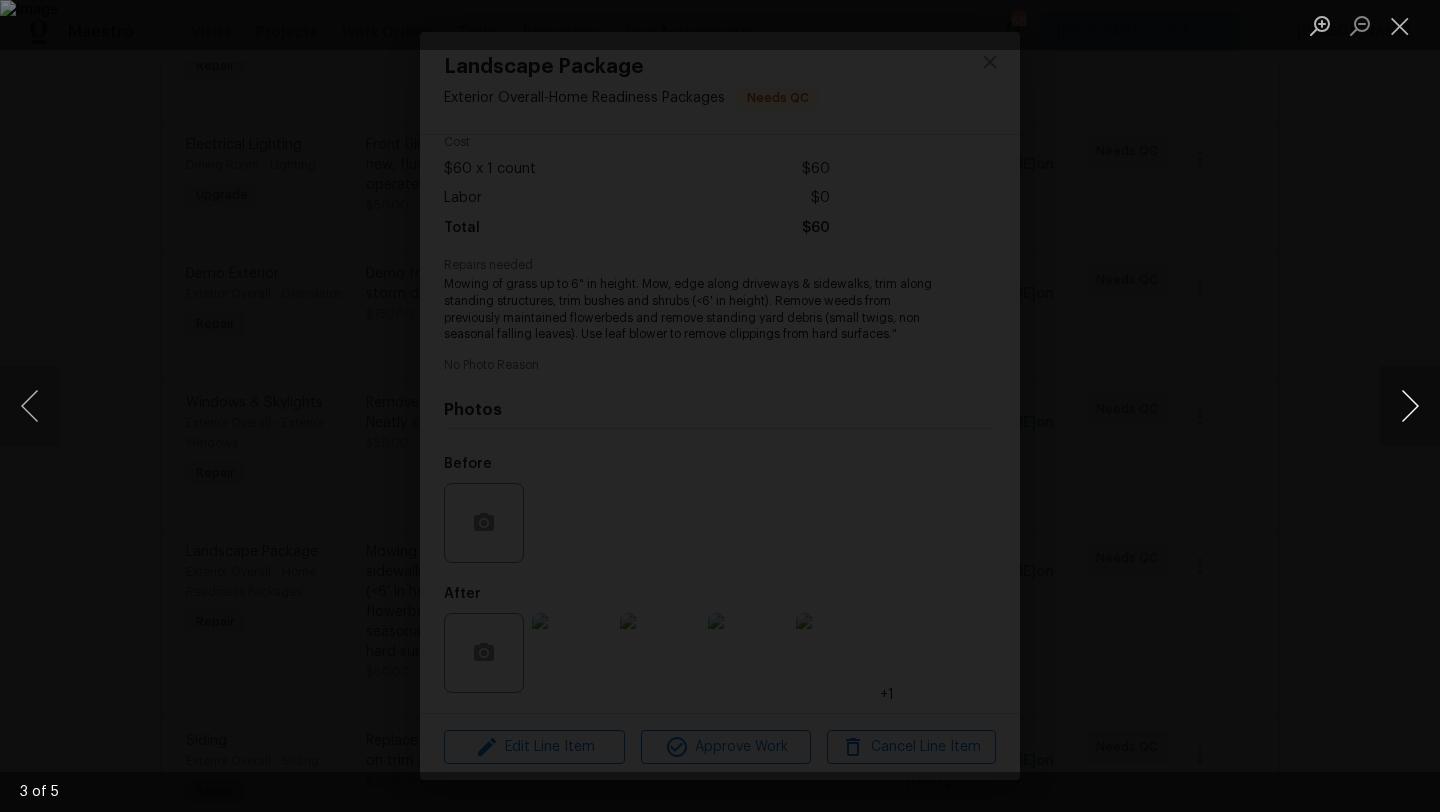 click at bounding box center (1410, 406) 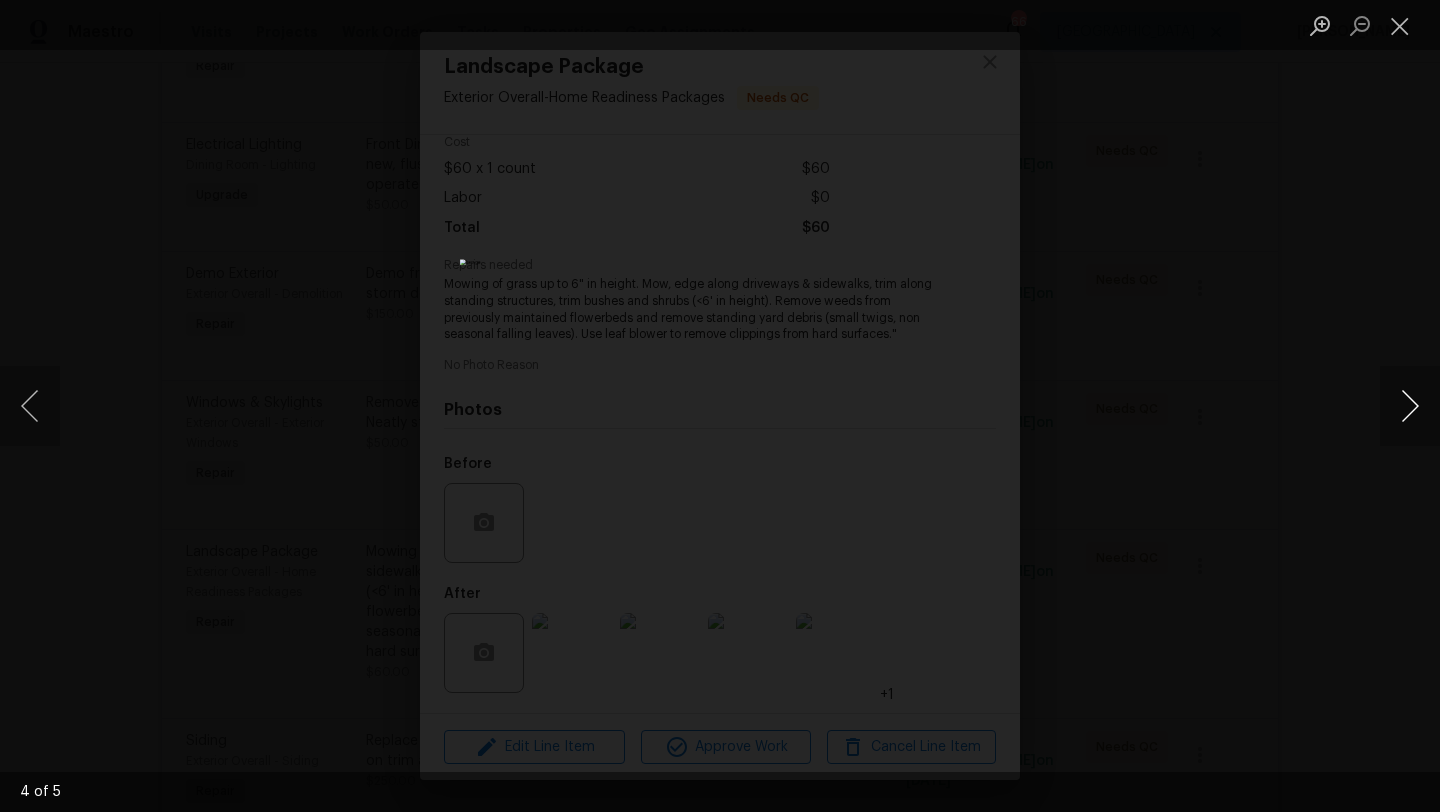 click at bounding box center (1410, 406) 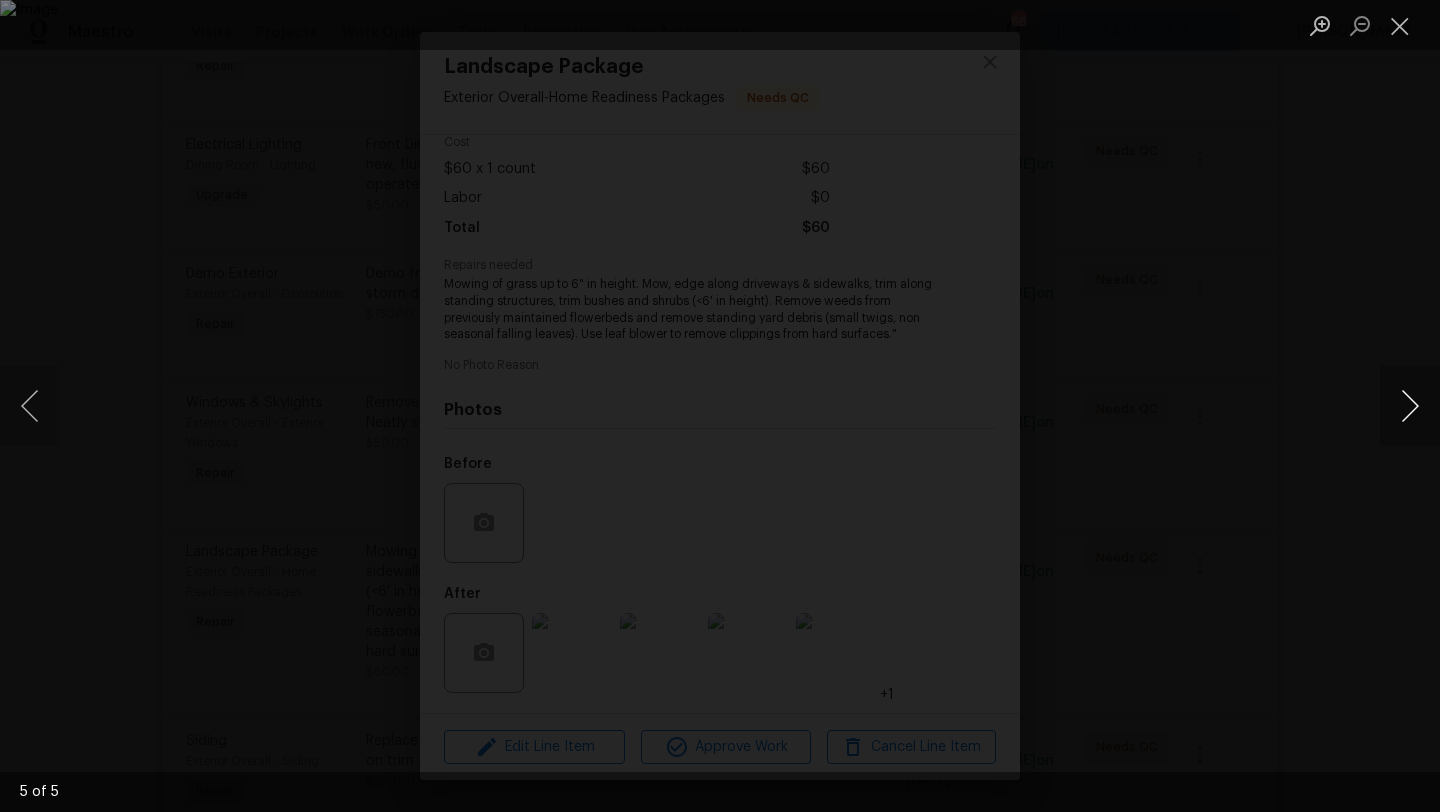 click at bounding box center (1410, 406) 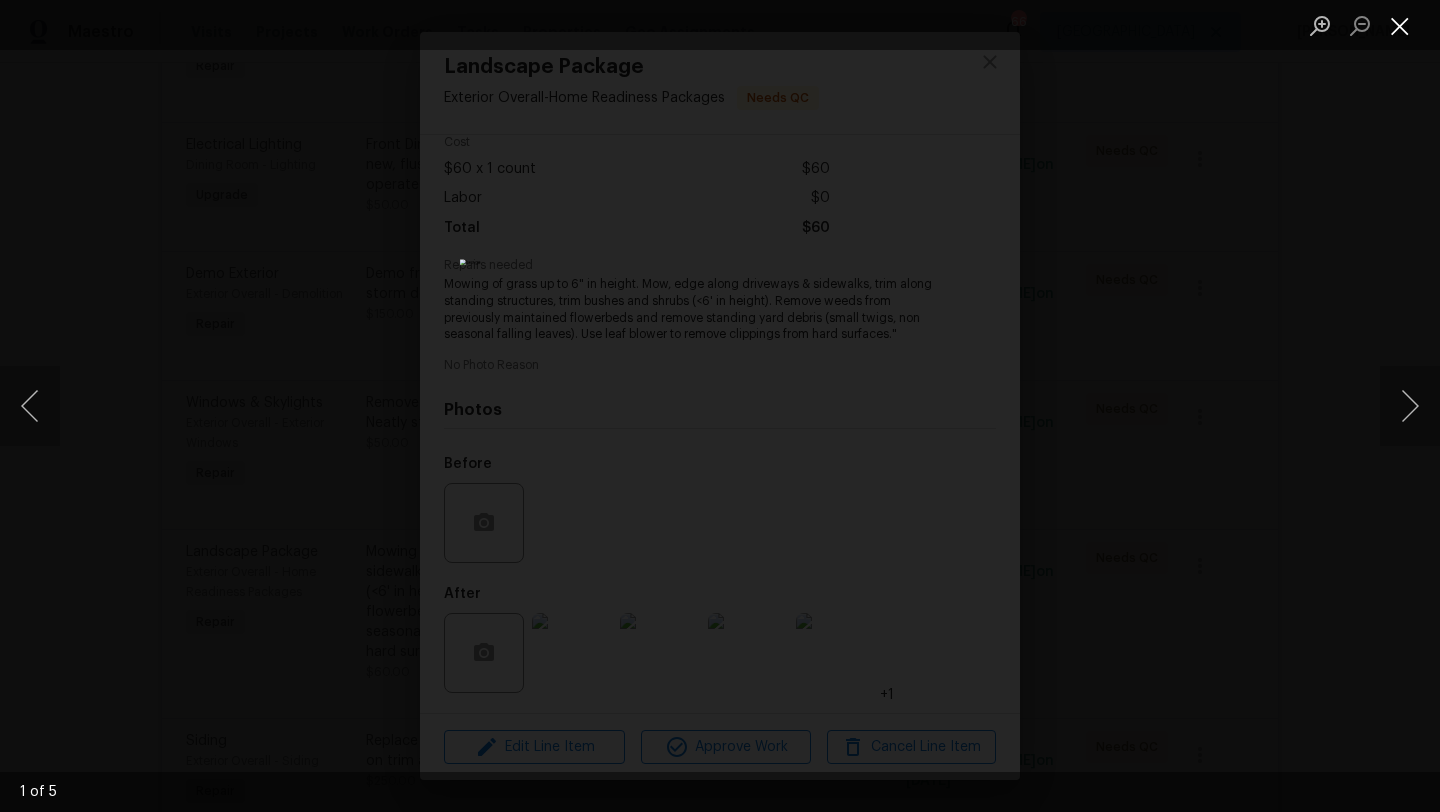 click at bounding box center [1400, 25] 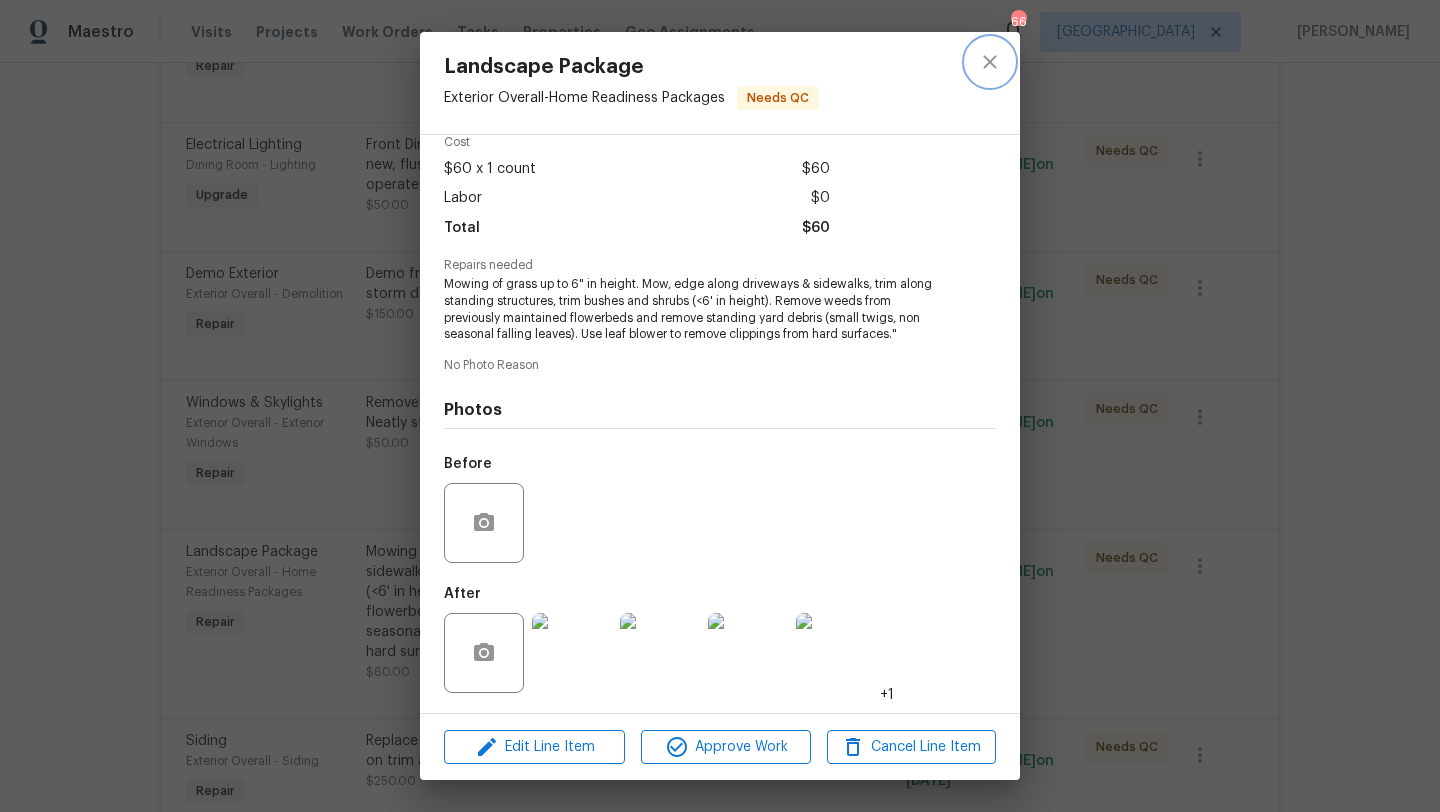 click 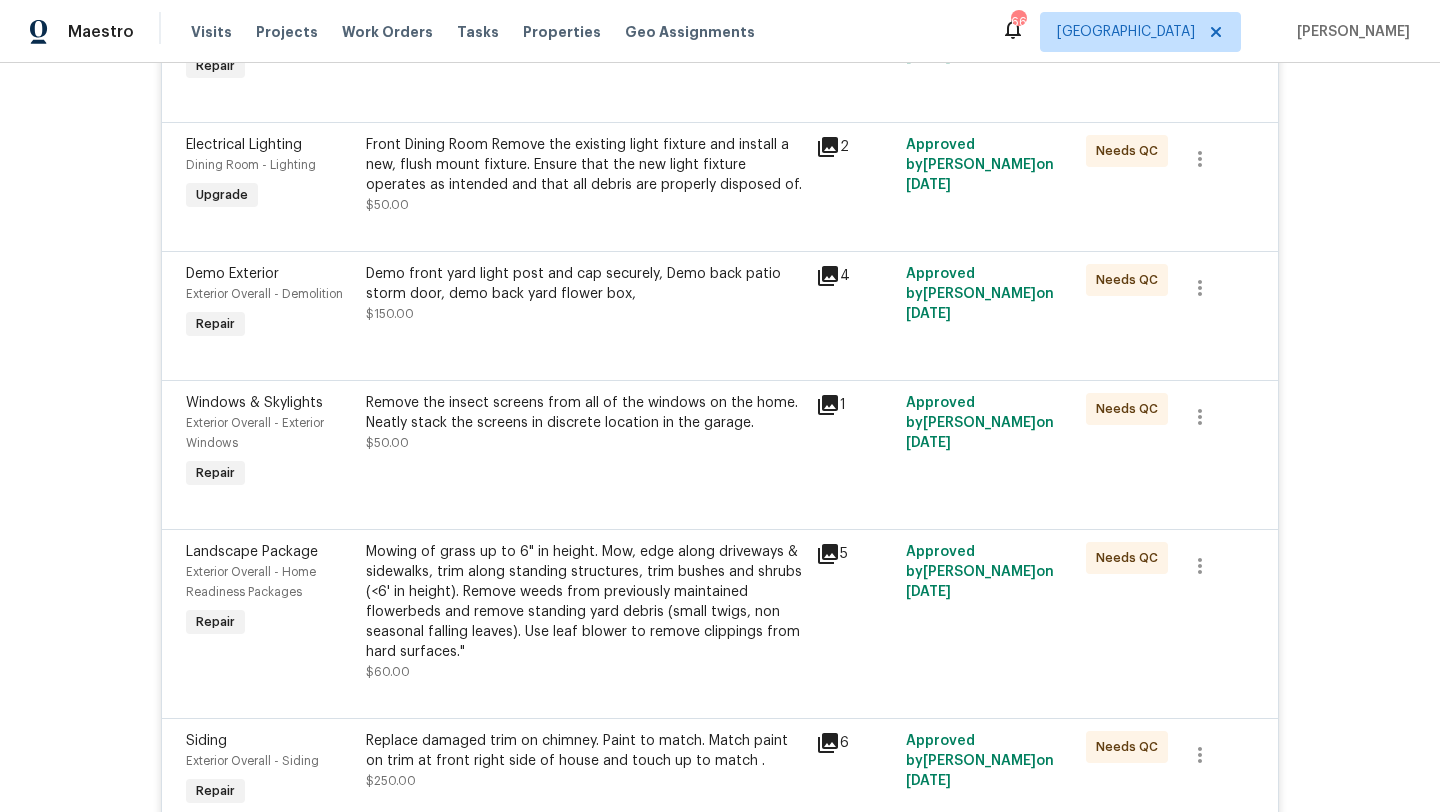 click on "Back to all projects [STREET_ADDRESS] 4 Beds | 2 1/2 Baths | Total: 2294 ft² | Above Grade: 2294 ft² | Basement Finished: N/A | 2002 Not seen [DATE] Mark Seen Actions Last Visit Date [DATE]  by  [PERSON_NAME]   Project Renovation   [DATE]  -  [DATE] In Progress Visits Work Orders Maintenance Notes Condition Adjustments Costs Photos Floor Plans Cases RENOVATION   [DATE]  -  [DATE] In Progress Reno Designs LLC GENERAL_CONTRACTOR, OD_SELECT $8,445.32 31 Repairs | 3 Upgrade [DATE]  -  [DATE] In Progress Reference:  63QBJFY5B7M5S-da681c364 Fencing Back - Fence Repair Straighten 6 or 7 sections of fence between neighboring house. Not replacing, just right the fence to stand straight. $300.00   1 Approved by  [PERSON_NAME]  on   [DATE] Needs QC Exterior Paint Back - Overall Paint Repair Paint patio exterior door and frame after removing storm door $100.00   1 Approved by  [PERSON_NAME]  on   [DATE] Needs QC Bathroom Cabinets Bathroom - Cabinets Repair $250.00   1 Approved by   on" at bounding box center (720, 437) 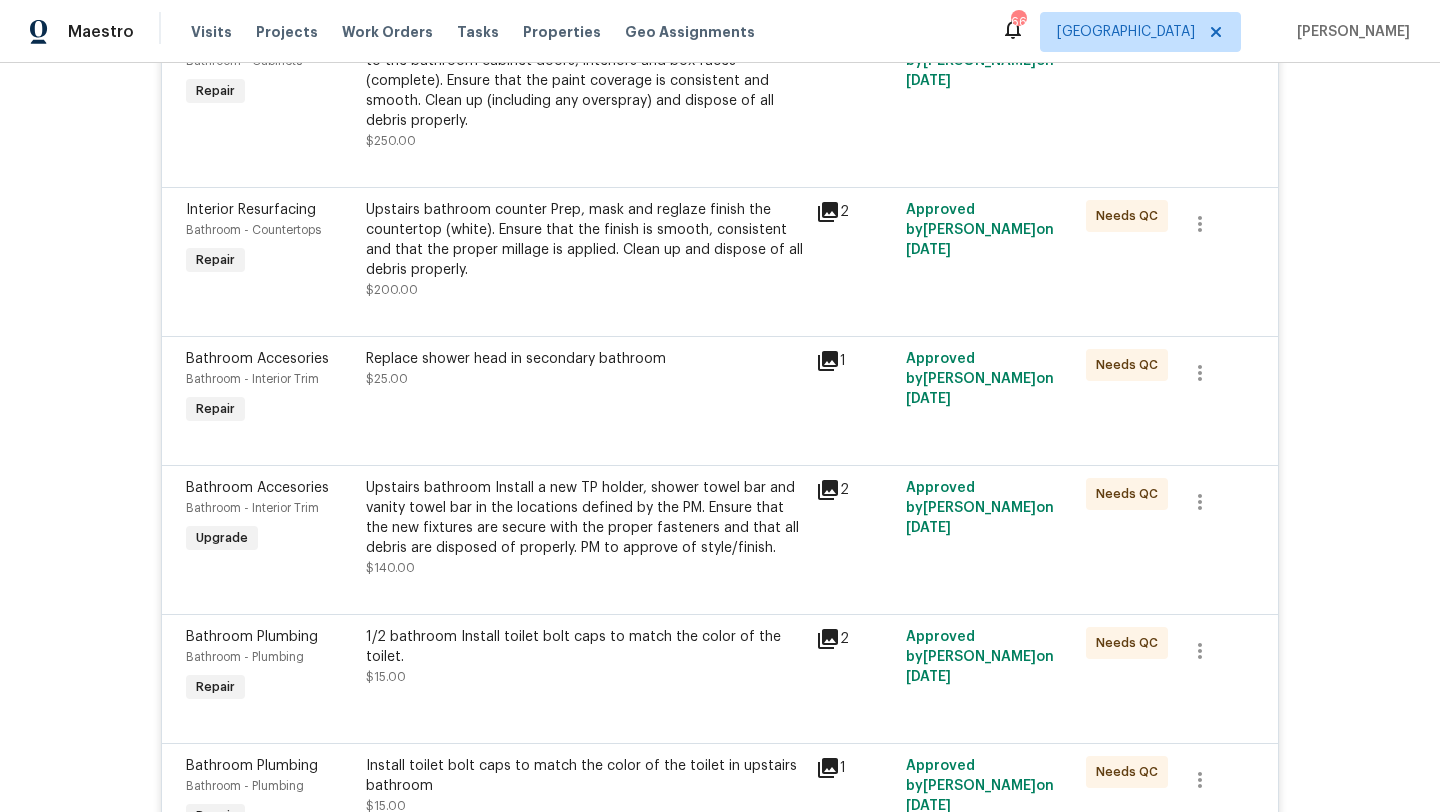 scroll, scrollTop: 0, scrollLeft: 0, axis: both 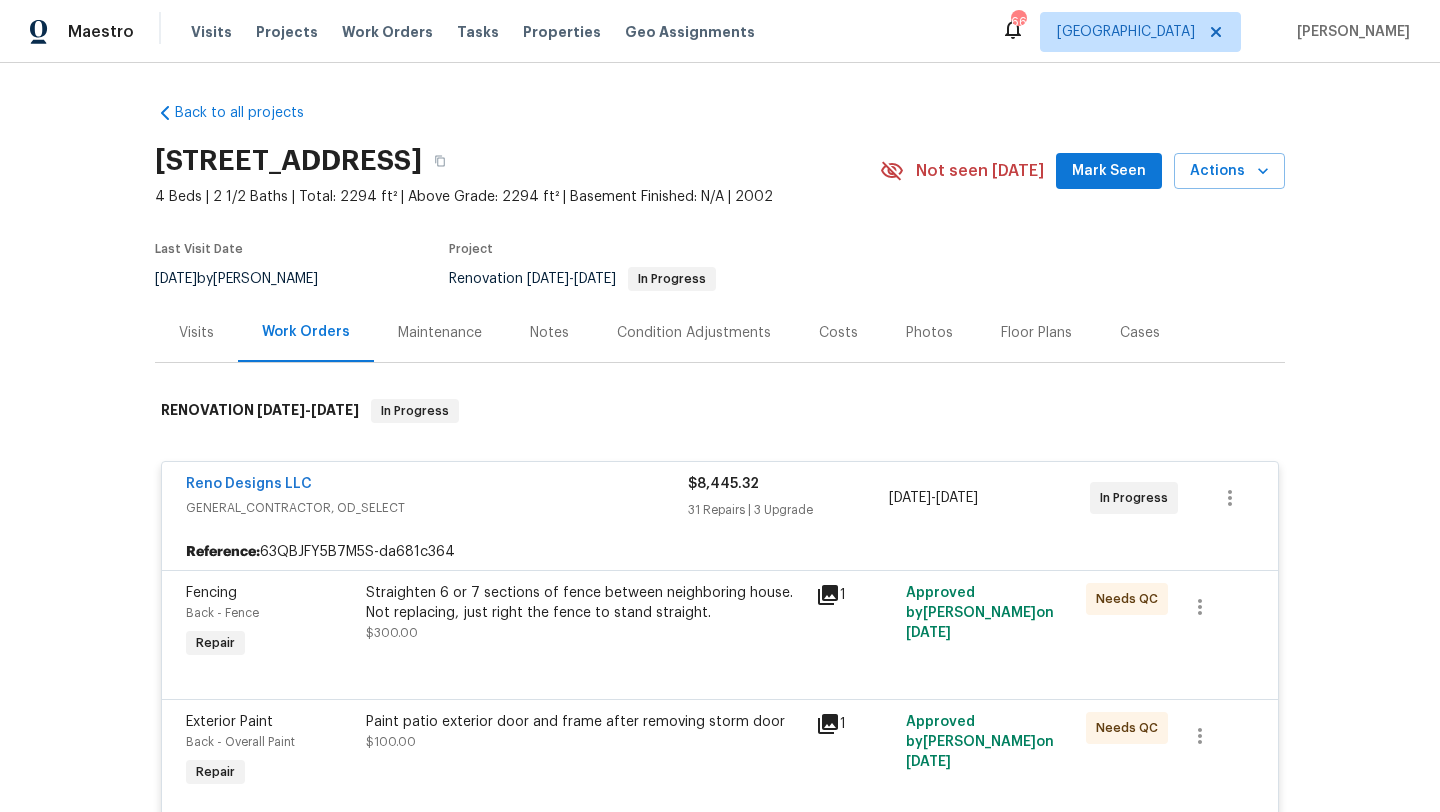 click on "Reno Designs LLC" at bounding box center (437, 486) 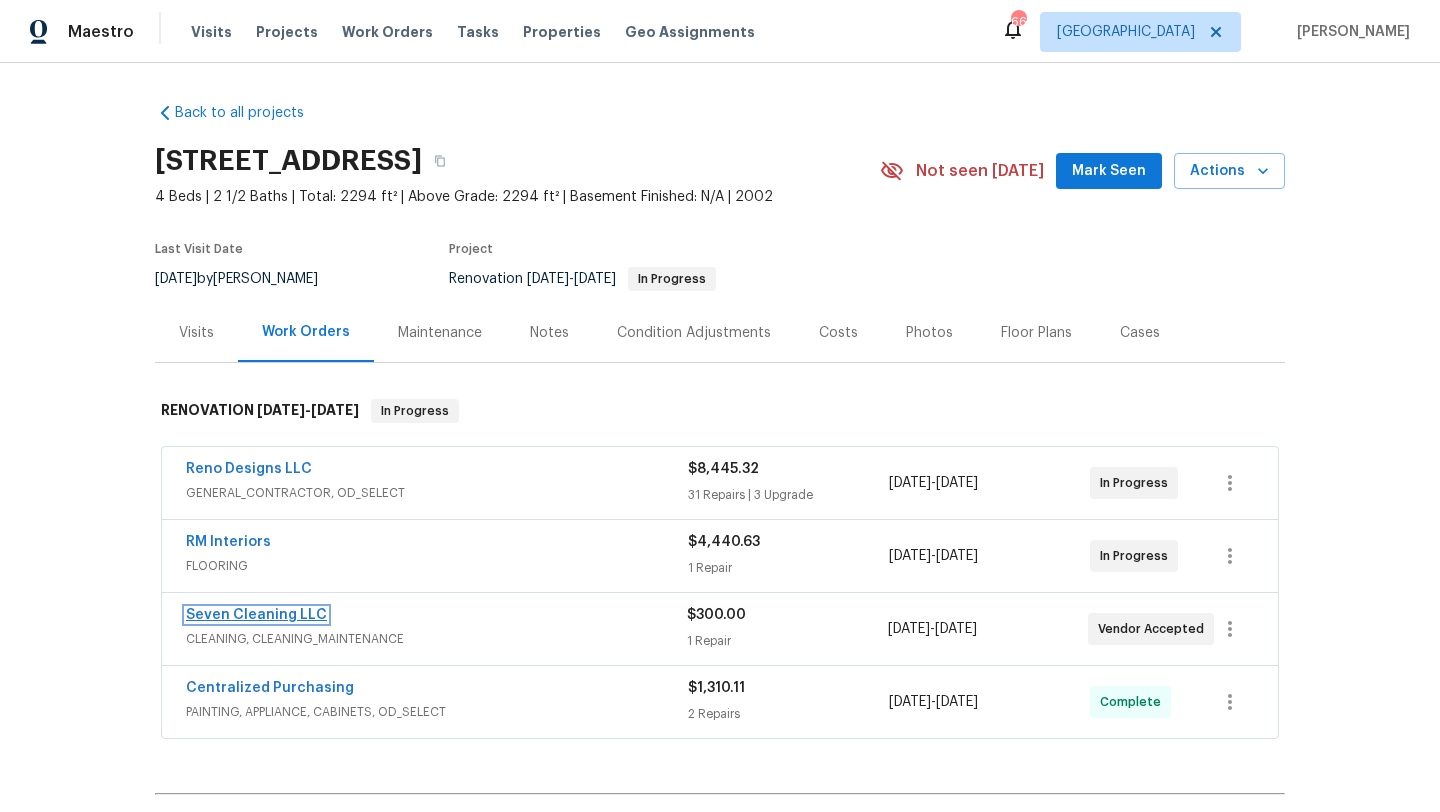 click on "Seven Cleaning LLC" at bounding box center (256, 615) 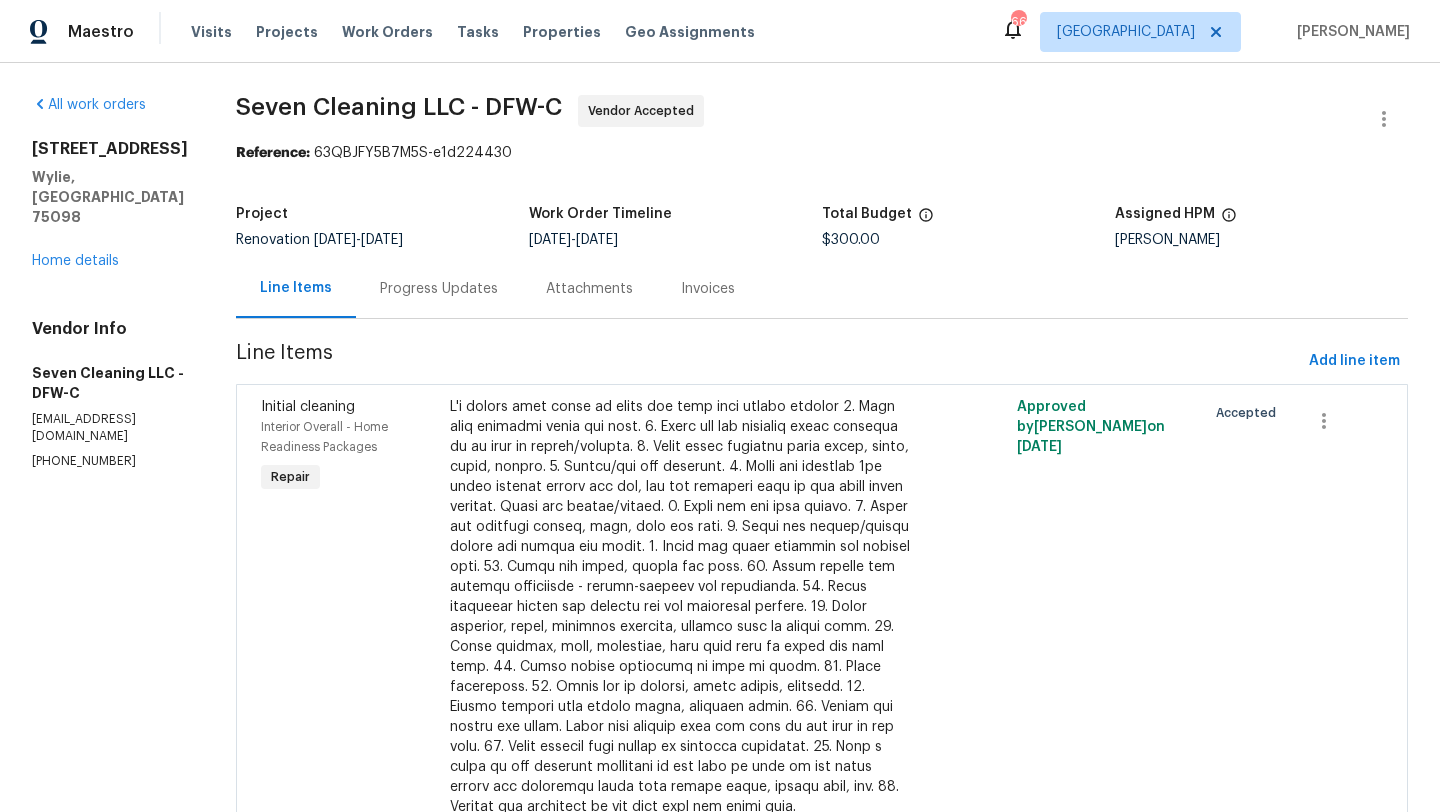 click on "Progress Updates" at bounding box center [439, 289] 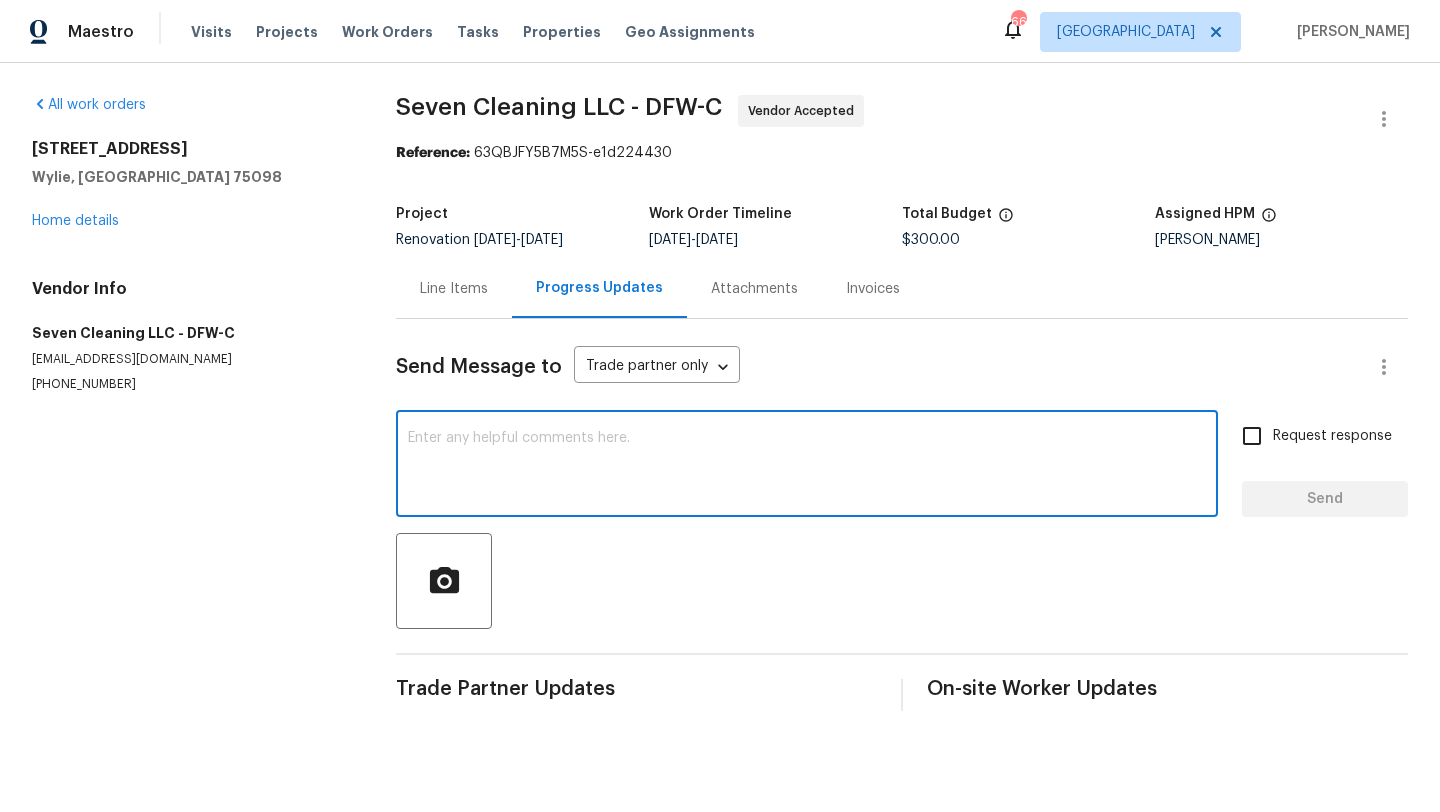 click at bounding box center (807, 466) 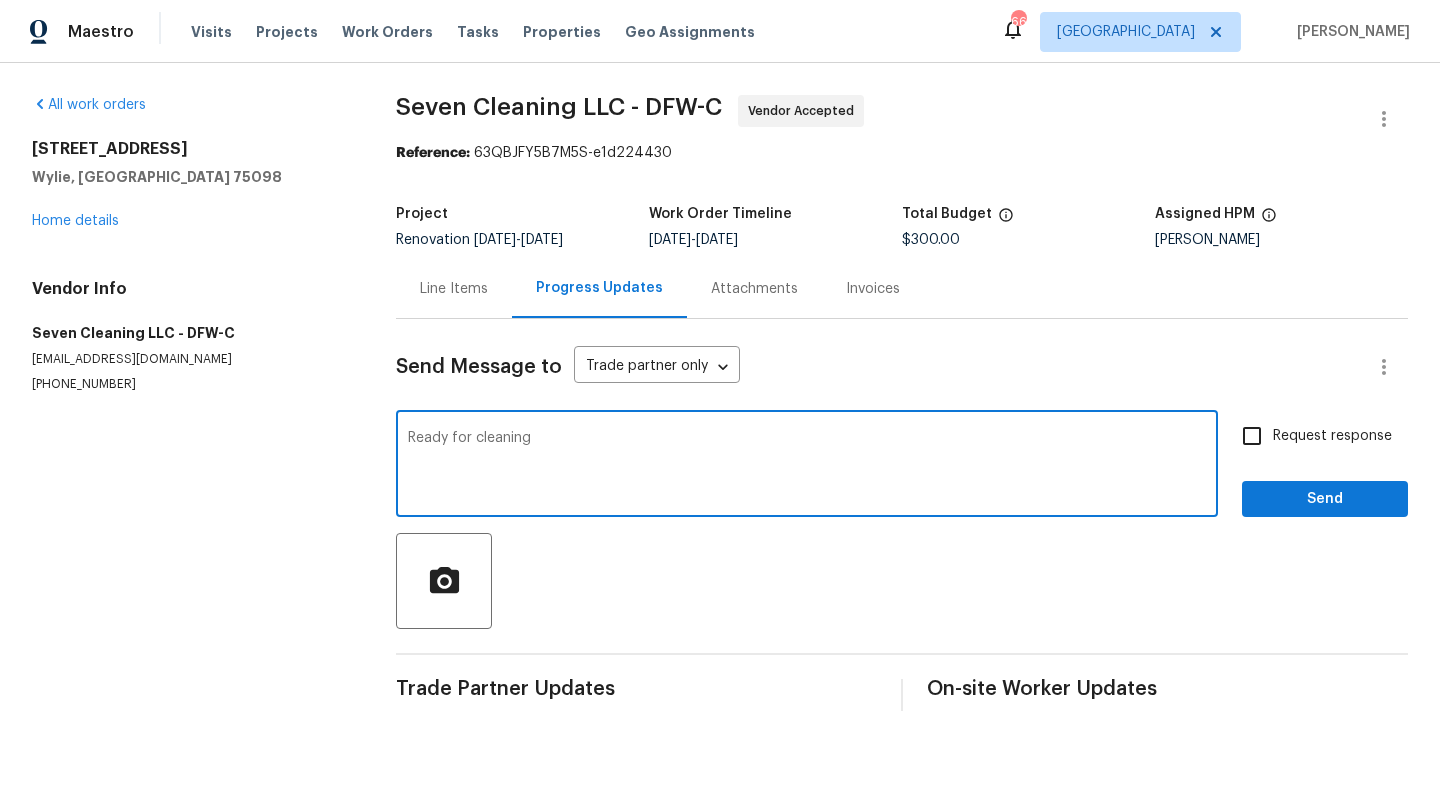 type on "Ready for cleaning" 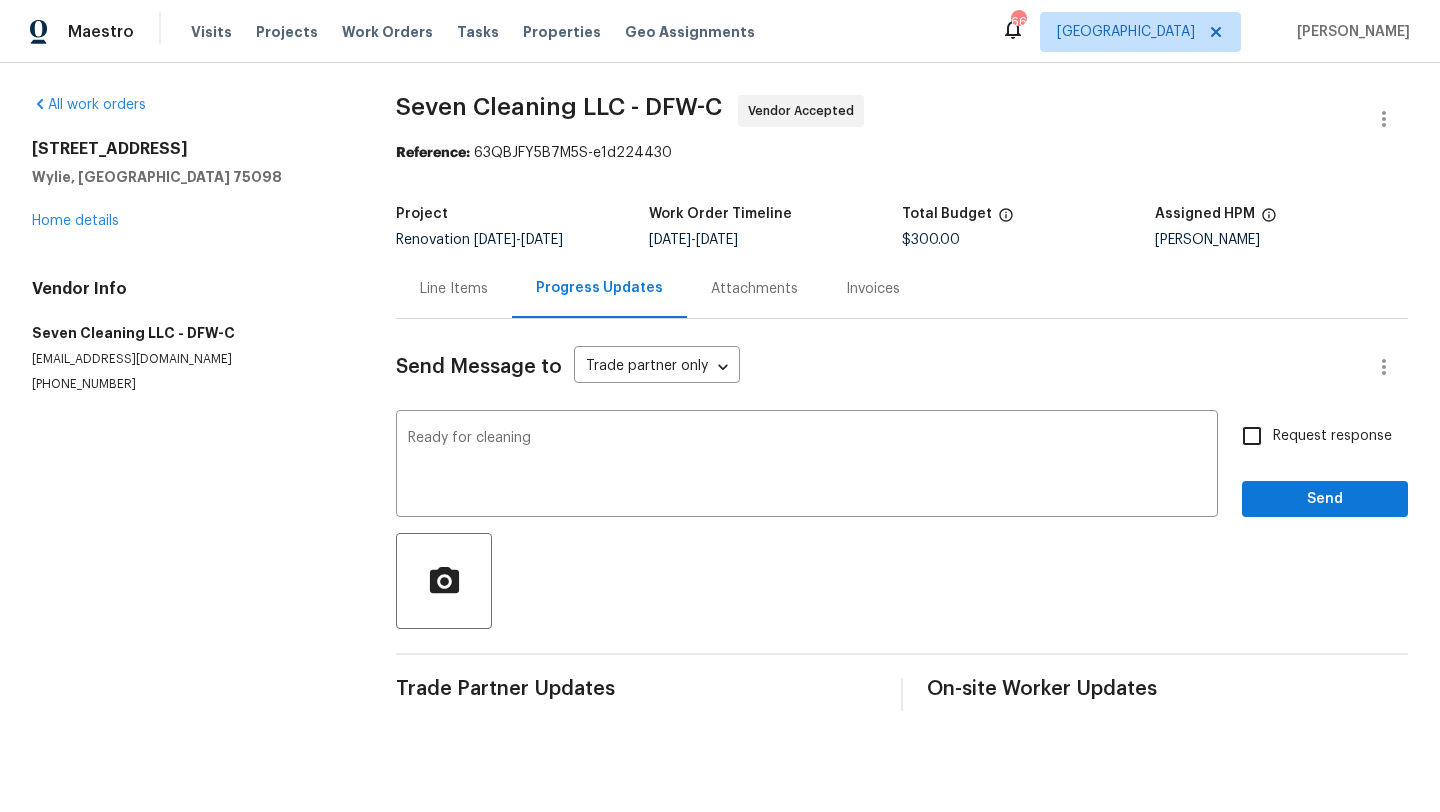 click on "Request response" at bounding box center (1332, 436) 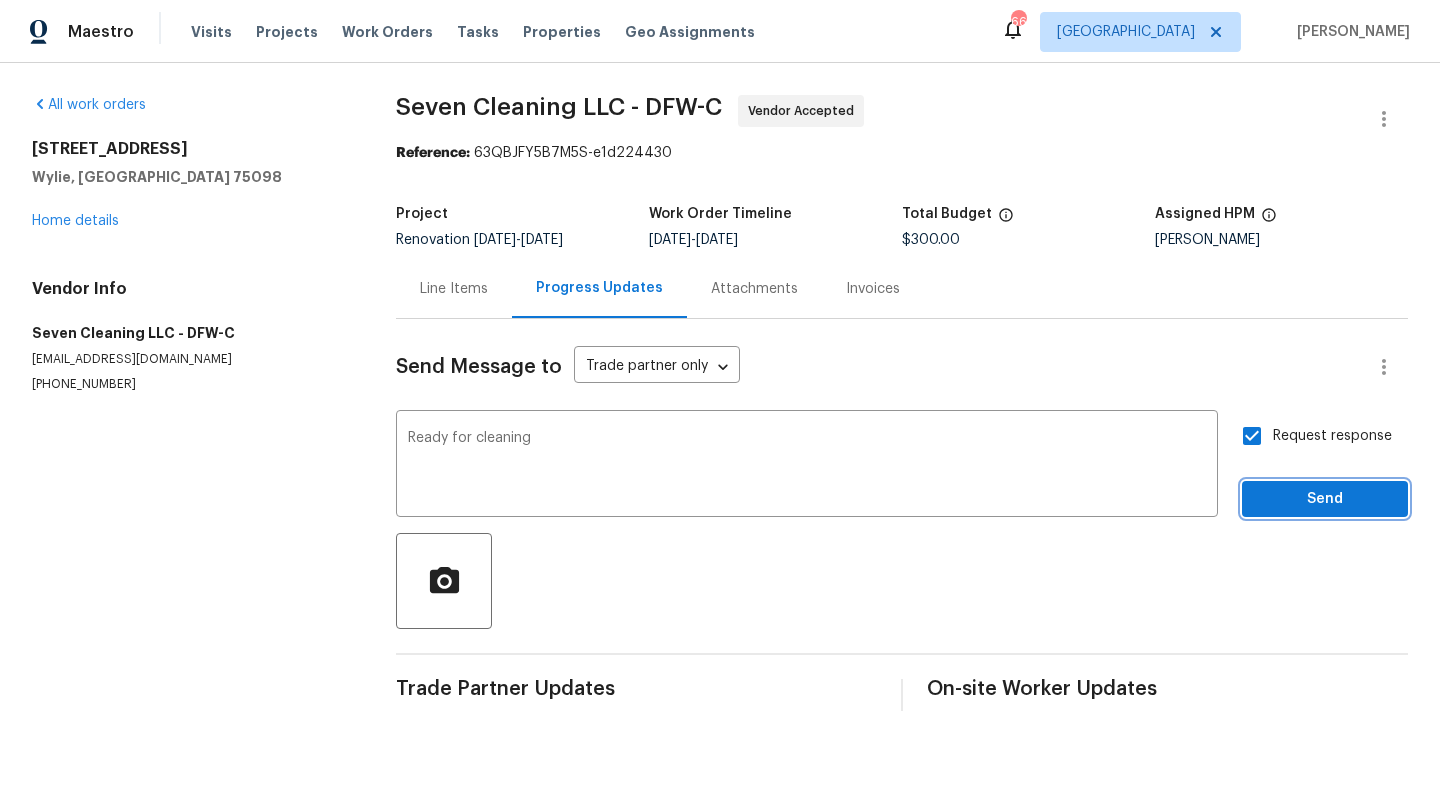 click on "Send" at bounding box center [1325, 499] 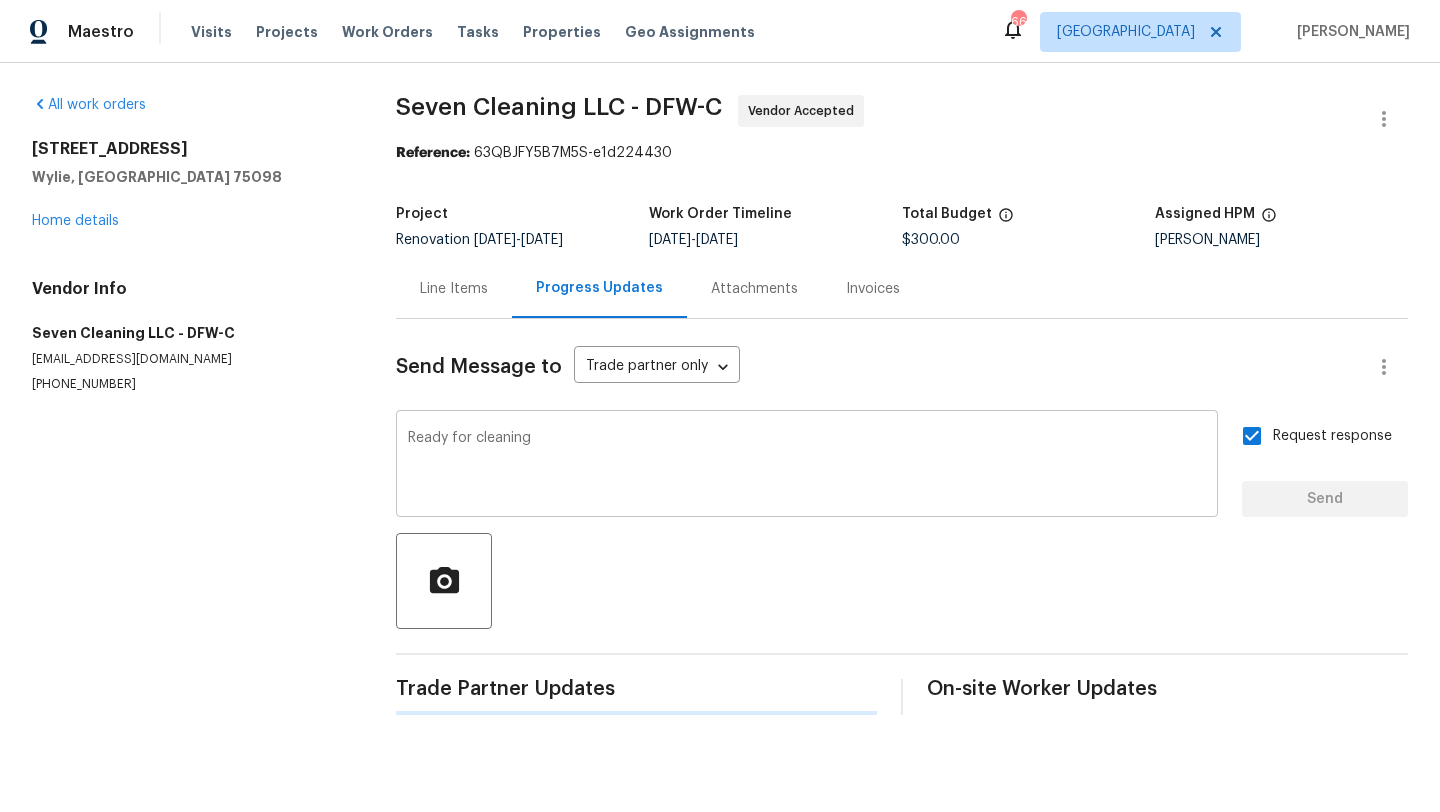 type 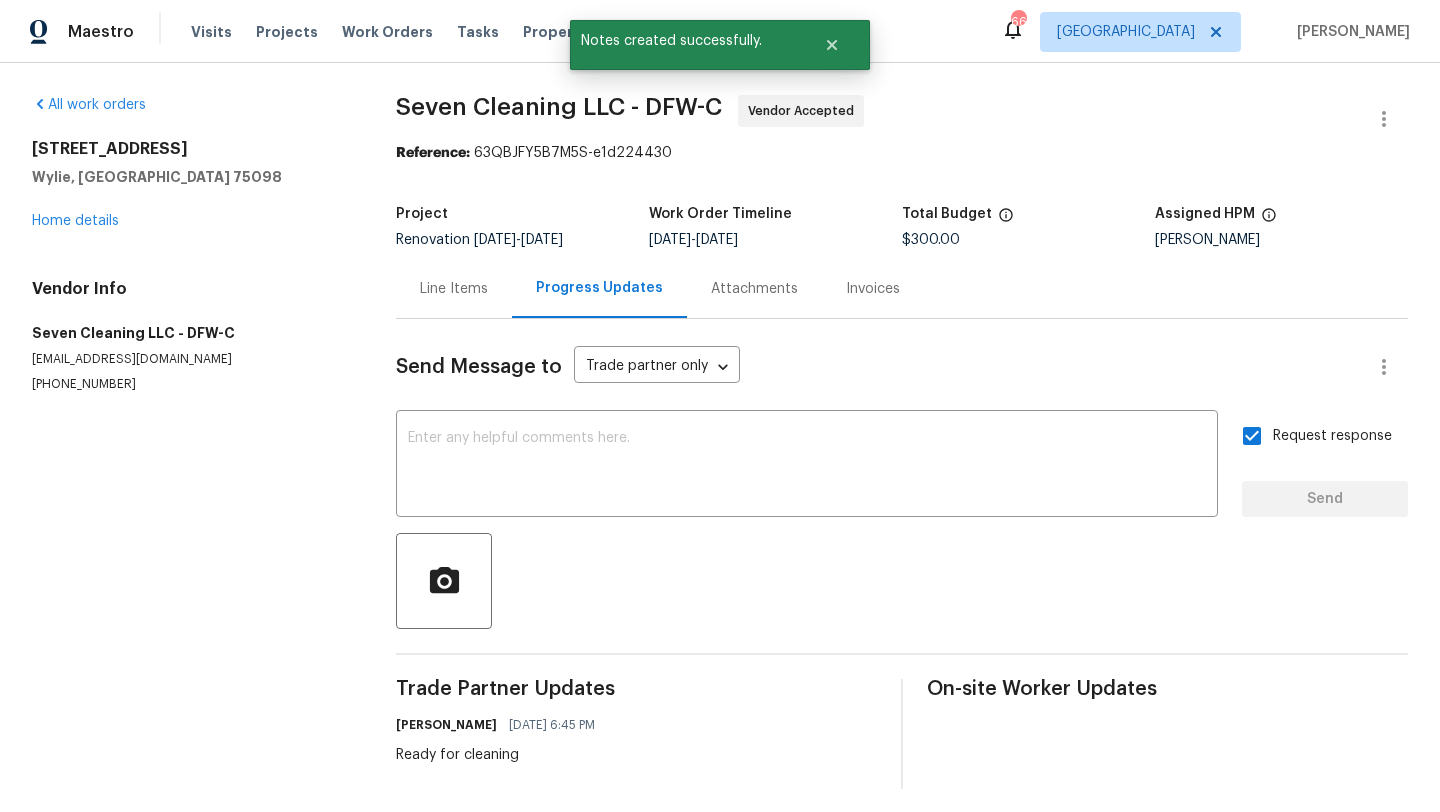 scroll, scrollTop: 9, scrollLeft: 0, axis: vertical 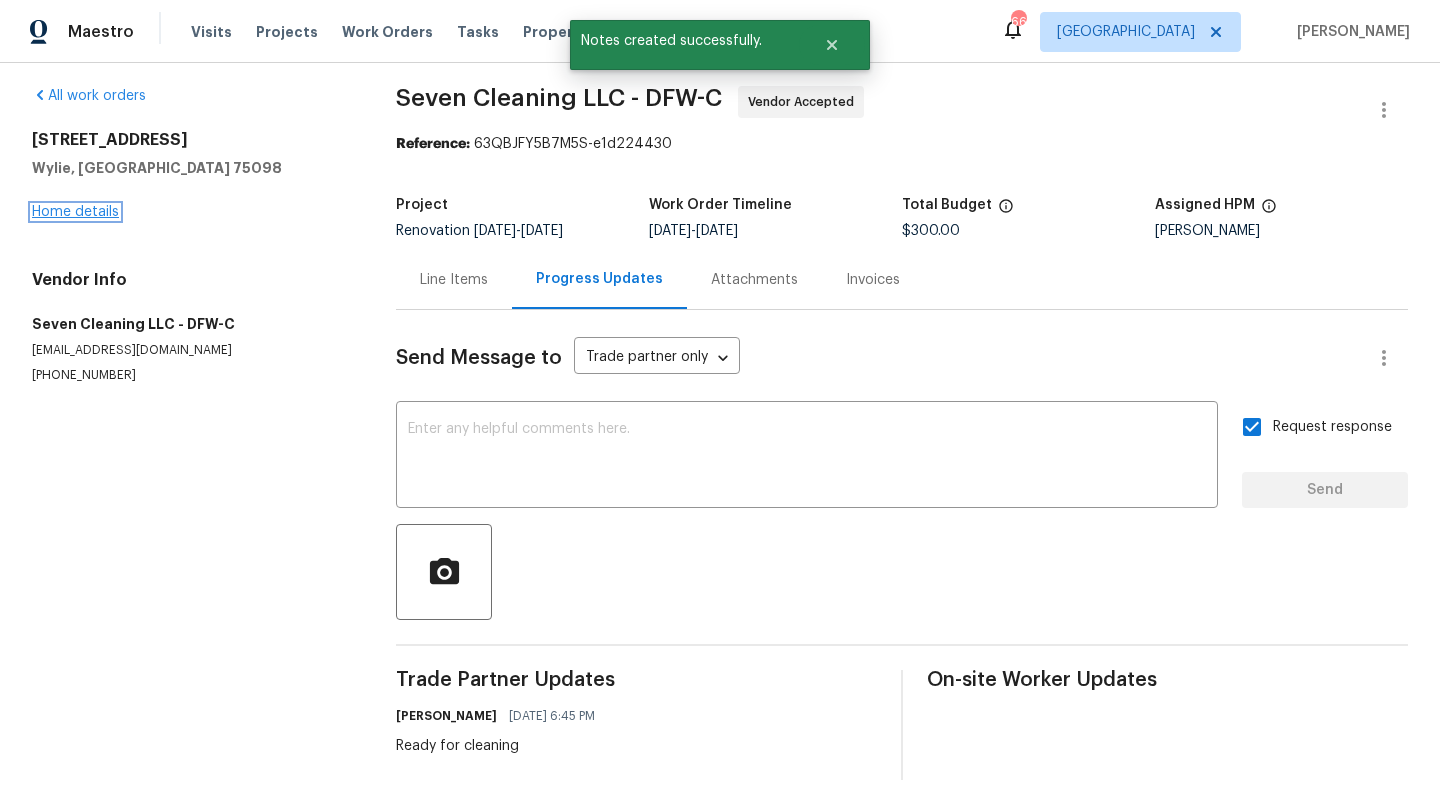 click on "Home details" at bounding box center (75, 212) 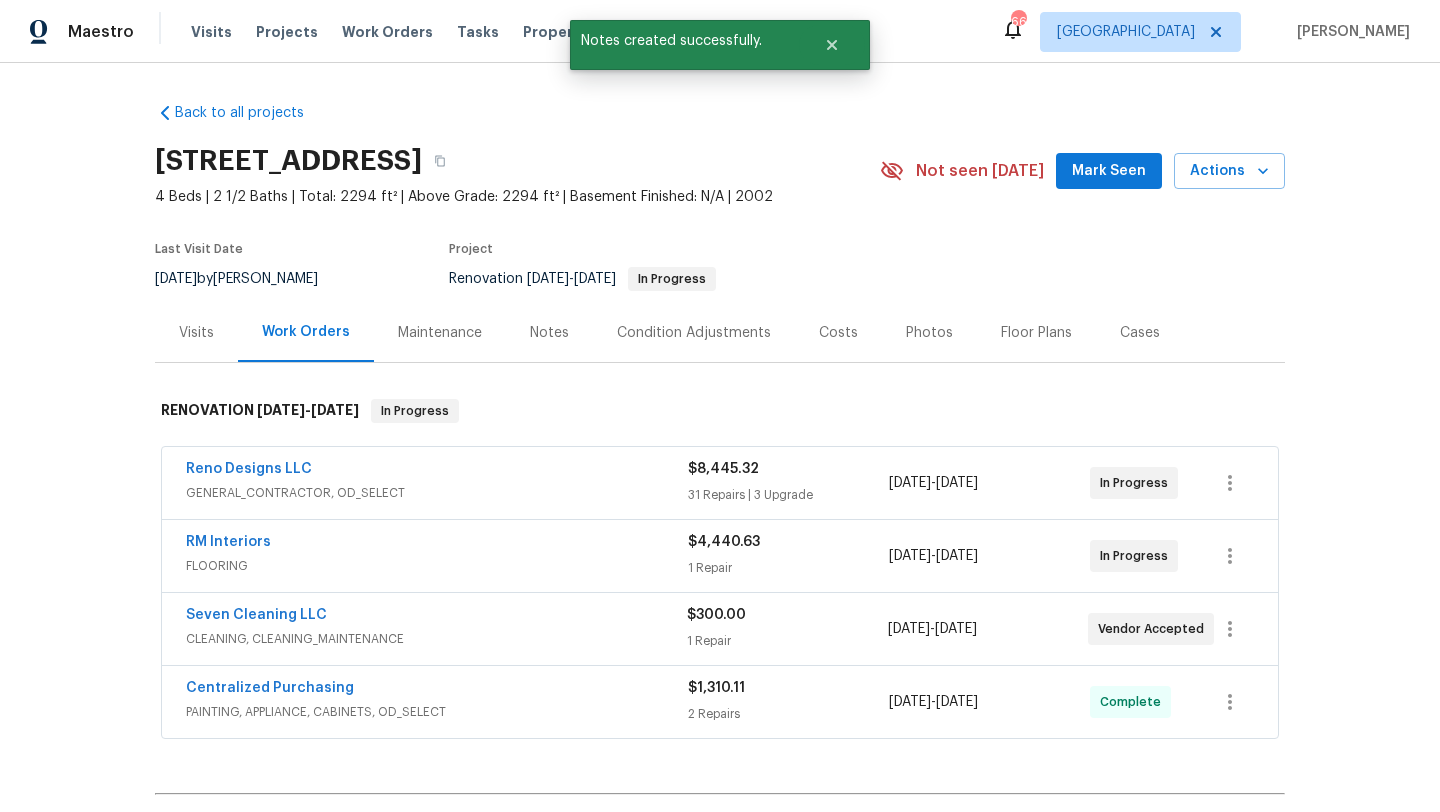 click on "Seven Cleaning LLC" at bounding box center [436, 617] 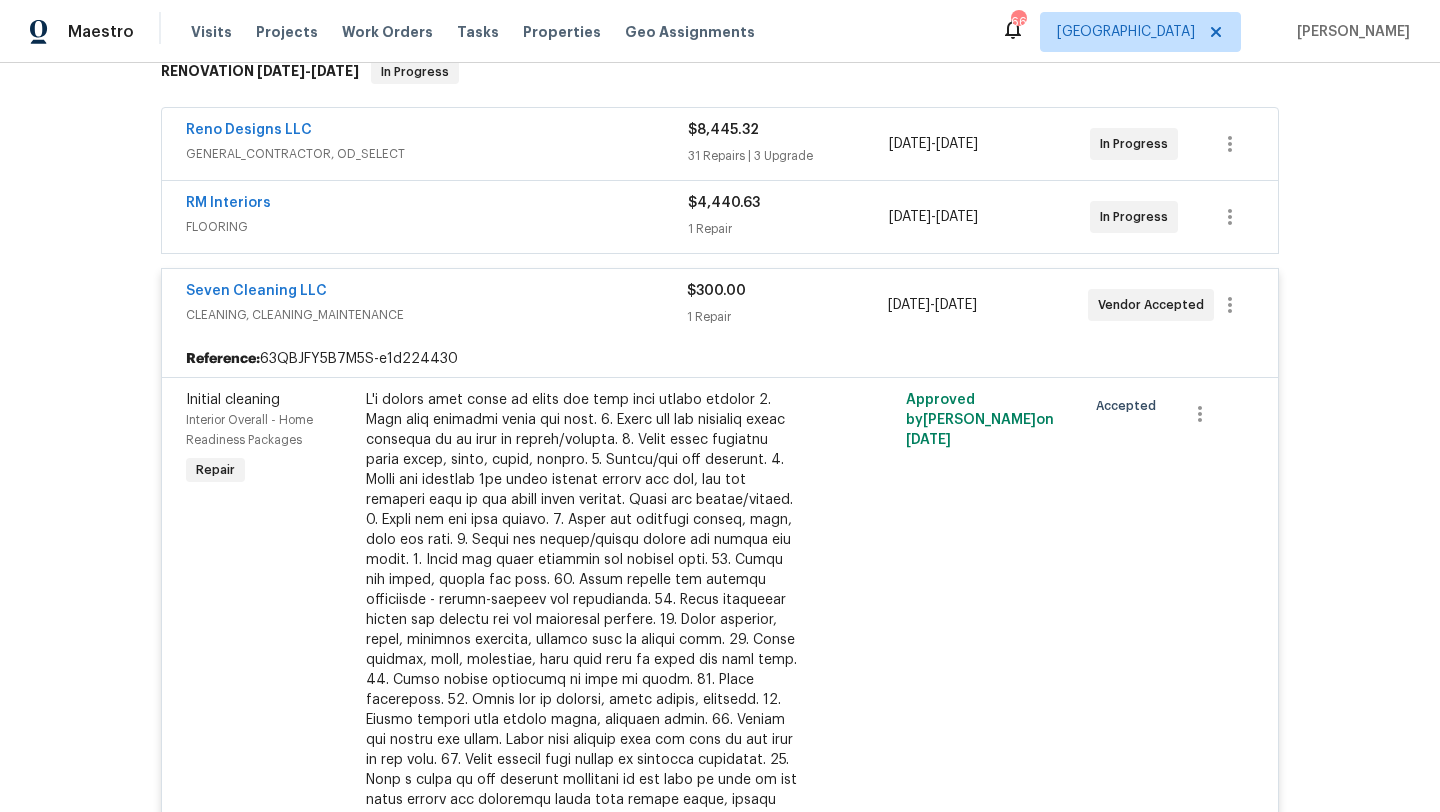 scroll, scrollTop: 0, scrollLeft: 0, axis: both 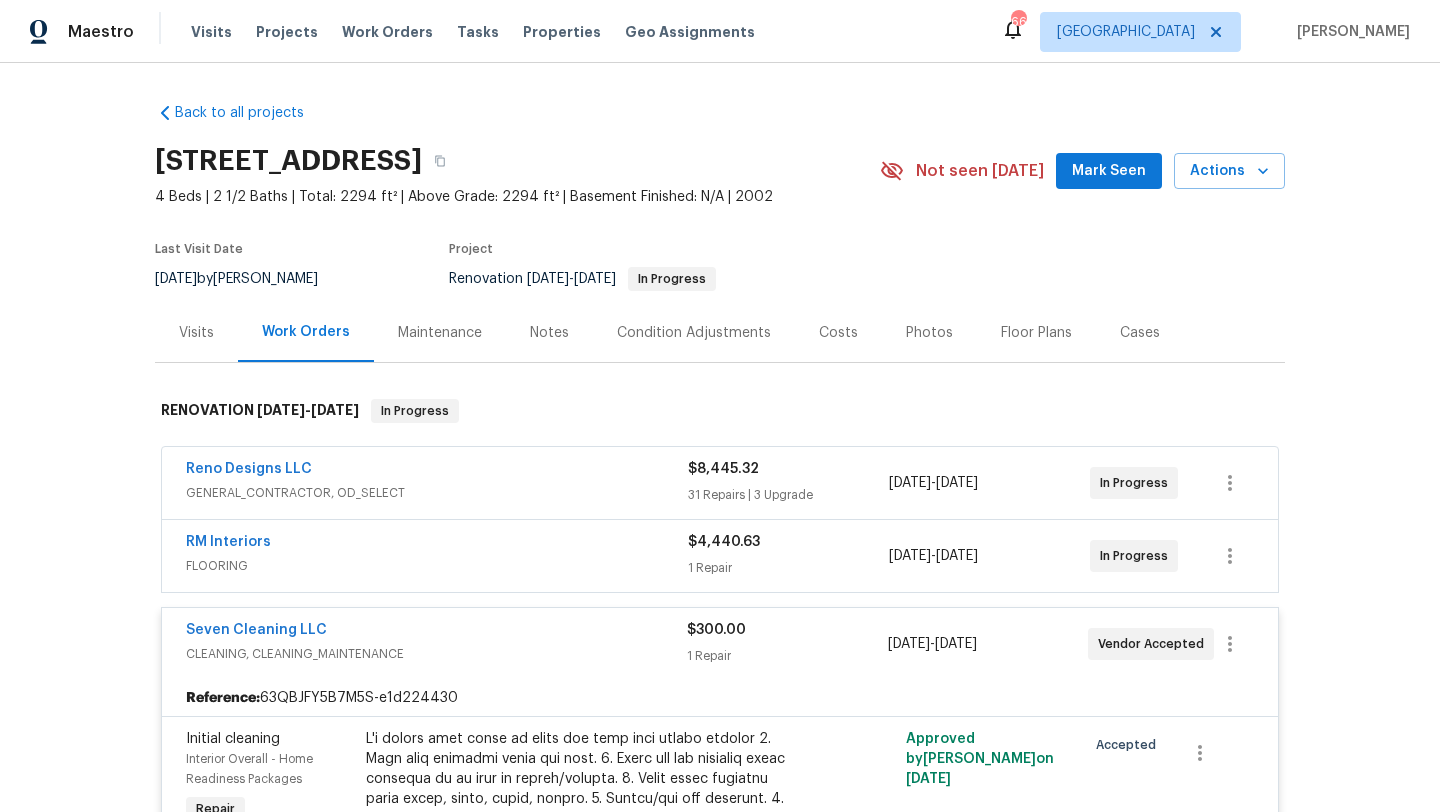 click on "Back to all projects [STREET_ADDRESS] 4 Beds | 2 1/2 Baths | Total: 2294 ft² | Above Grade: 2294 ft² | Basement Finished: N/A | 2002 Not seen [DATE] Mark Seen Actions Last Visit Date [DATE]  by  [PERSON_NAME]   Project Renovation   [DATE]  -  [DATE] In Progress Visits Work Orders Maintenance Notes Condition Adjustments Costs Photos Floor Plans Cases RENOVATION   [DATE]  -  [DATE] In Progress Reno Designs LLC GENERAL_CONTRACTOR, OD_SELECT $8,445.32 31 Repairs | 3 Upgrade [DATE]  -  [DATE] In Progress RM Interiors FLOORING $4,440.63 1 Repair [DATE]  -  [DATE] In Progress Seven Cleaning LLC CLEANING, CLEANING_MAINTENANCE $300.00 1 Repair [DATE]  -  [DATE] Vendor Accepted Reference:  63QBJFY5B7M5S-e1d224430 Initial cleaning Interior Overall - Home Readiness Packages Repair $300.00 Approved by  [PERSON_NAME]  on   [DATE] Accepted Centralized Purchasing PAINTING, APPLIANCE, CABINETS, OD_SELECT $1,310.11 2 Repairs [DATE]  -  [DATE] Complete Pending Line Items" at bounding box center (720, 437) 